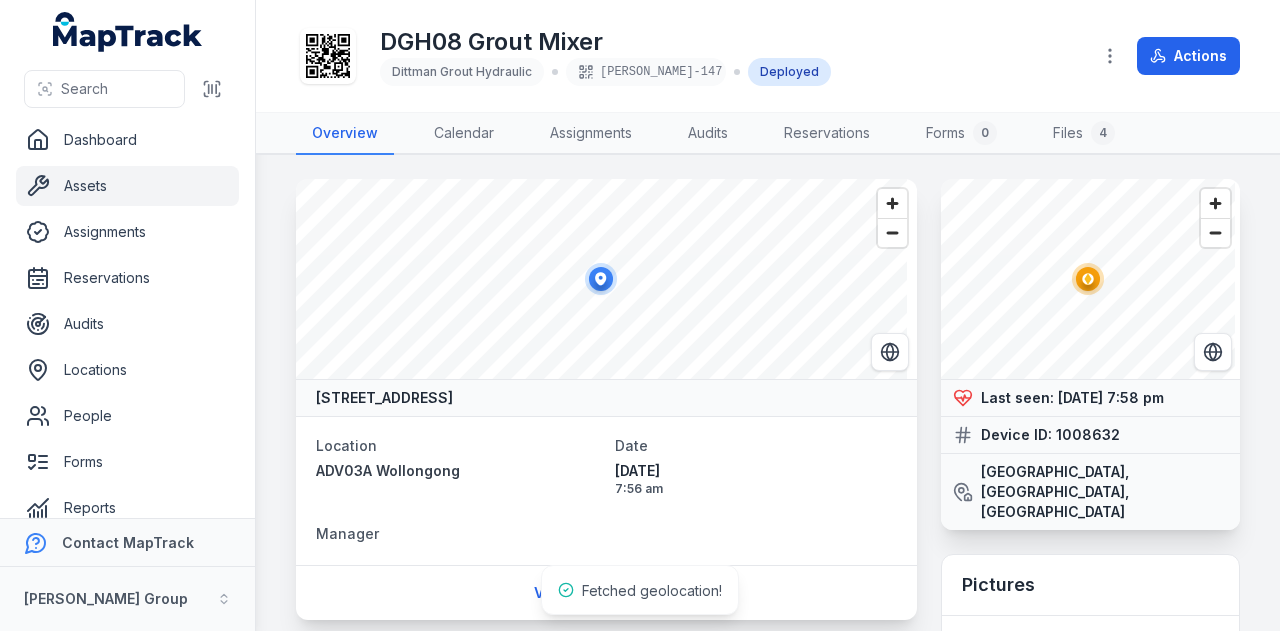 scroll, scrollTop: 0, scrollLeft: 0, axis: both 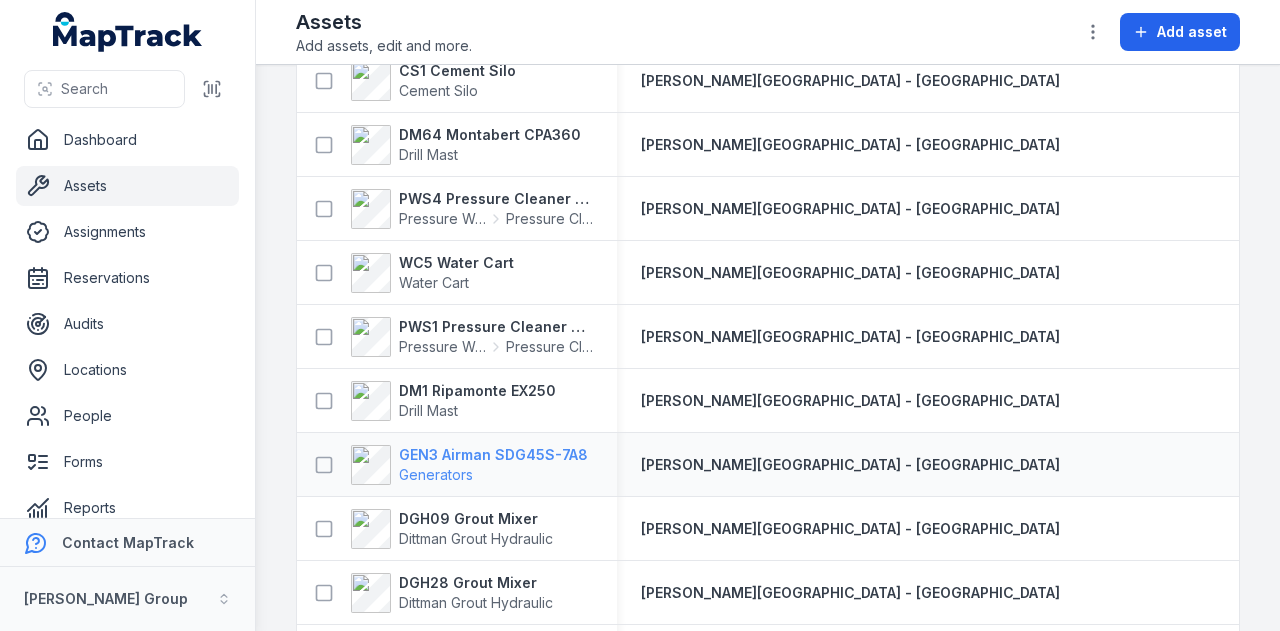 click on "GEN3 Airman SDG45S-7A8" at bounding box center [493, 455] 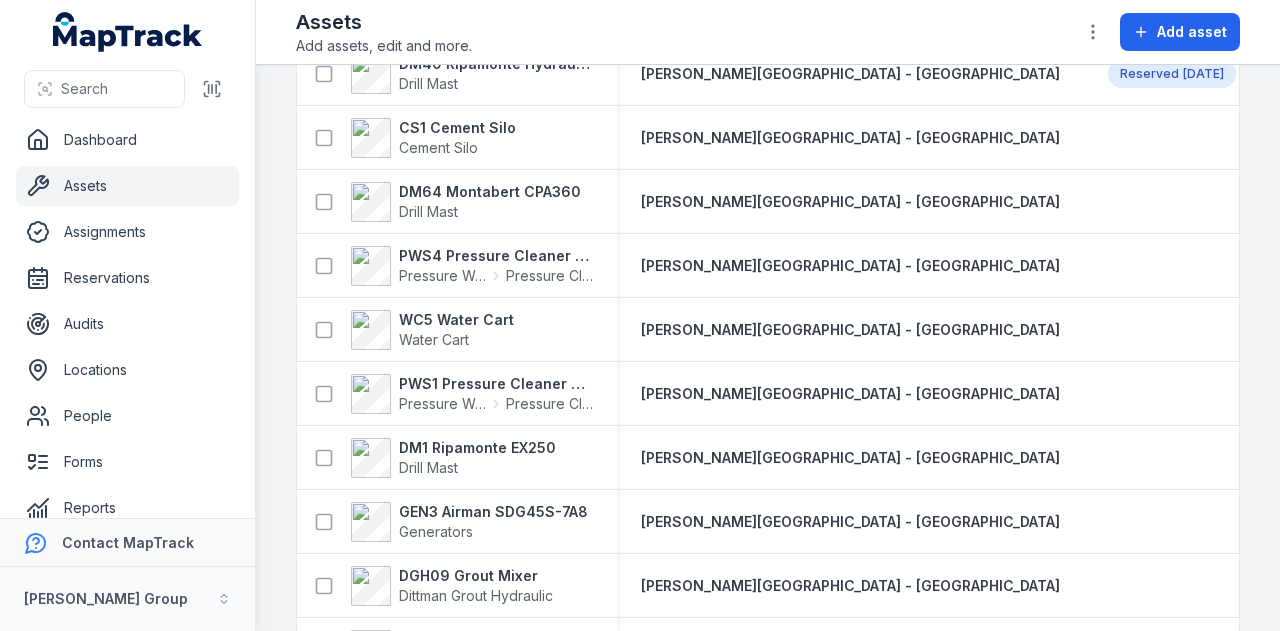 scroll, scrollTop: 1805, scrollLeft: 0, axis: vertical 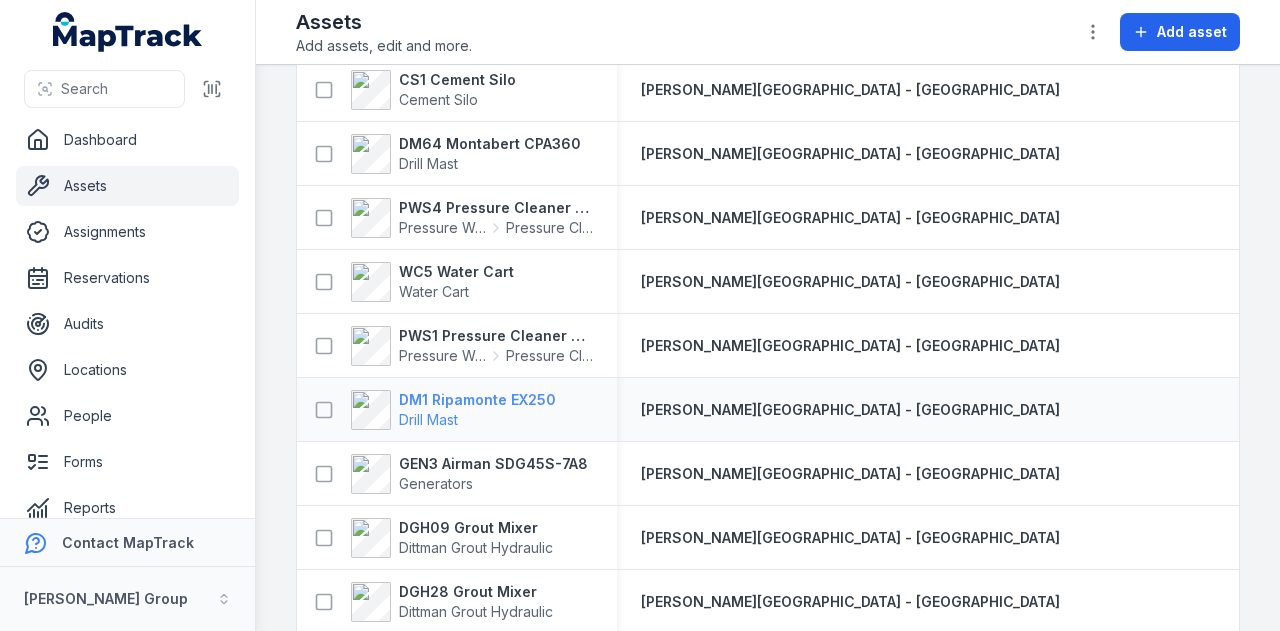 click on "DM1 Ripamonte EX250" at bounding box center [477, 400] 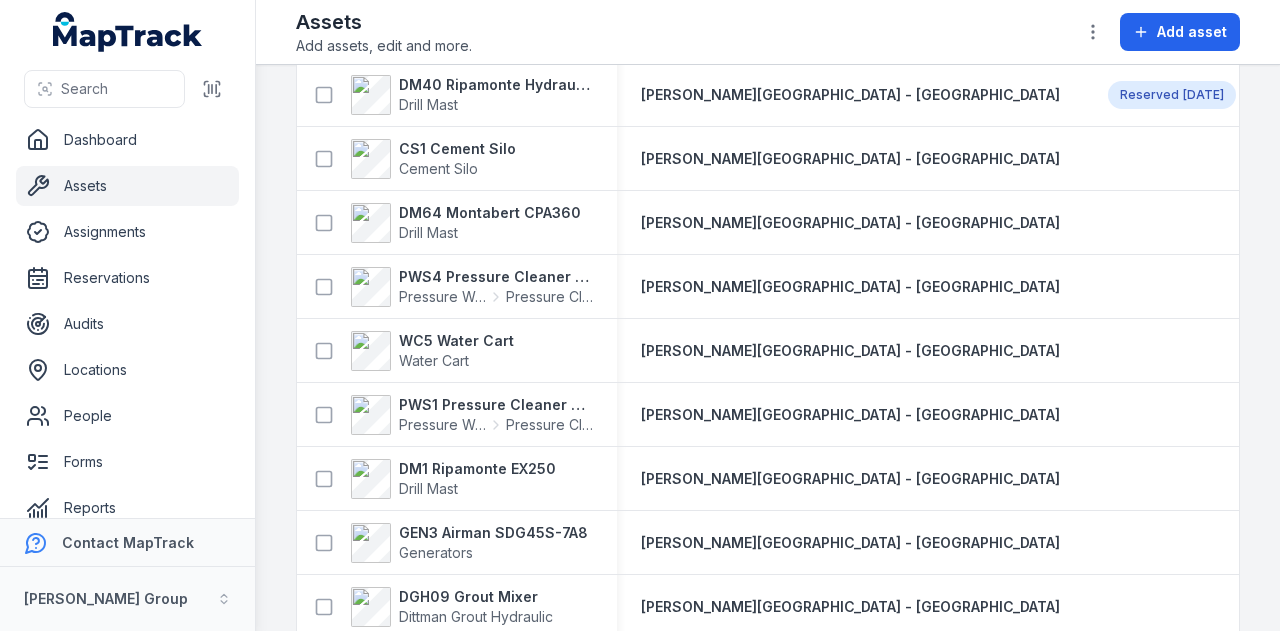 scroll, scrollTop: 1737, scrollLeft: 0, axis: vertical 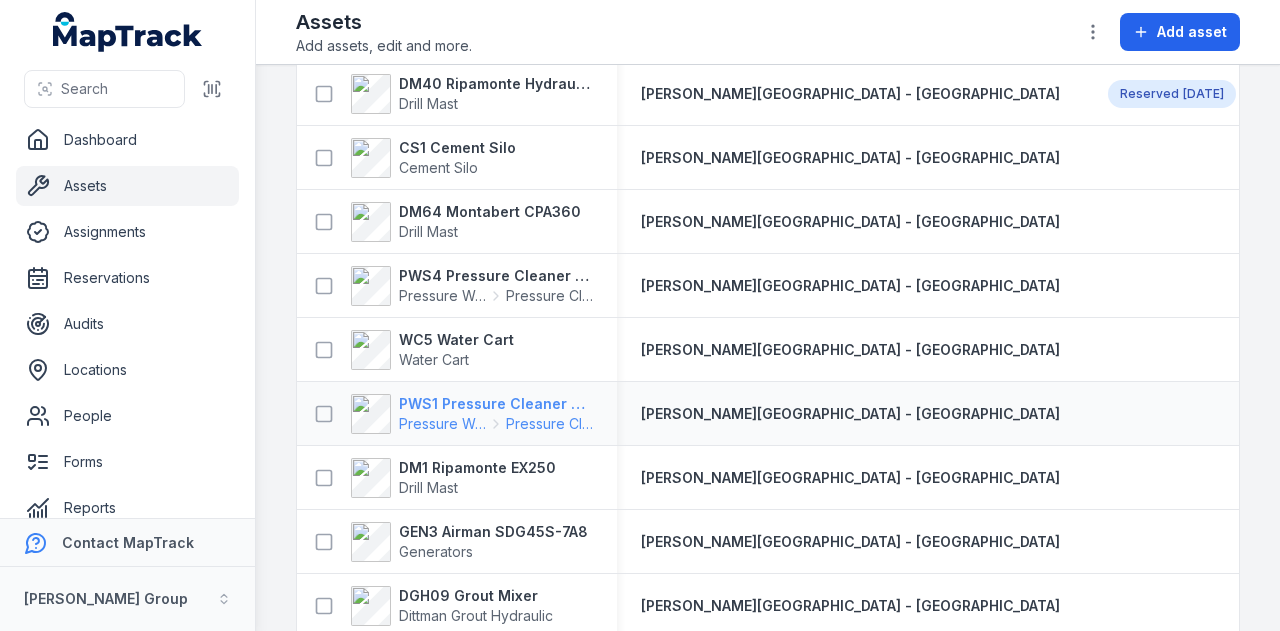 click on "PWS1 Pressure Cleaner Skid Mounted" at bounding box center (496, 404) 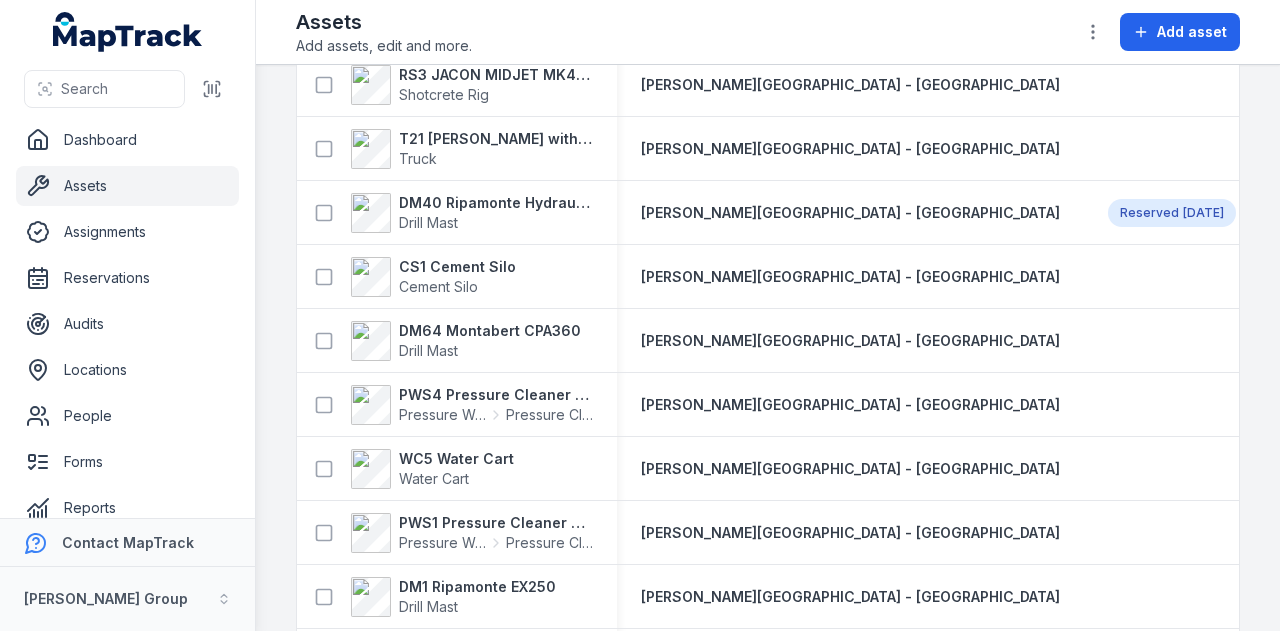 scroll, scrollTop: 1626, scrollLeft: 0, axis: vertical 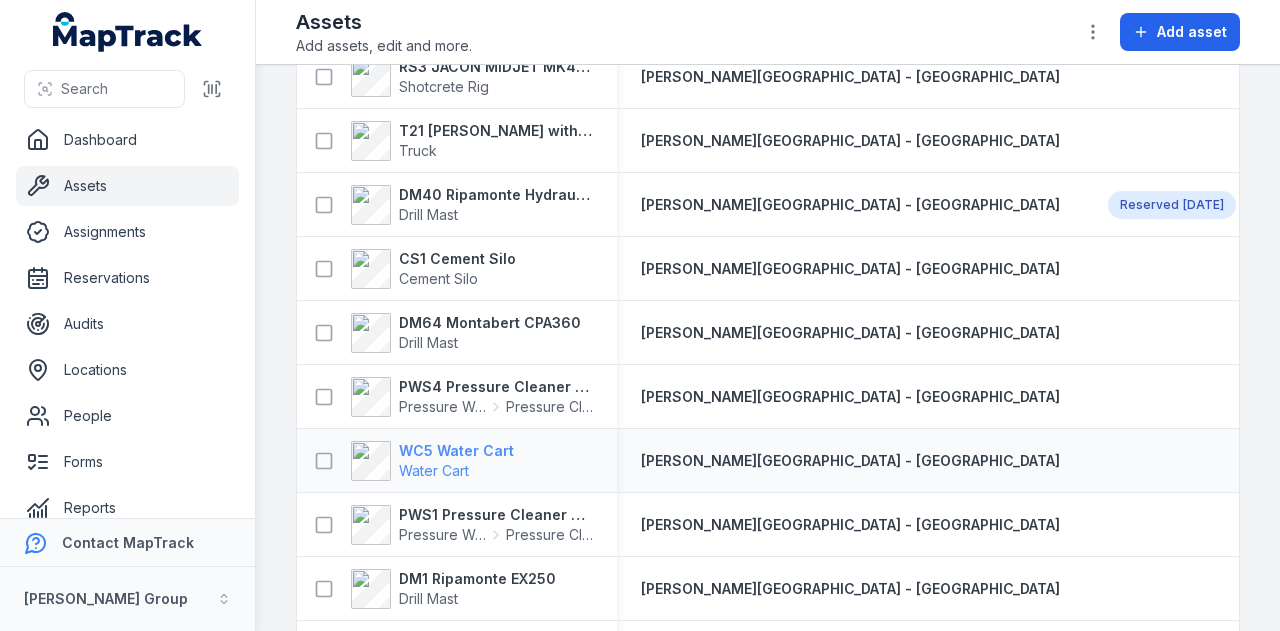 click on "WC5 Water Cart" at bounding box center (456, 451) 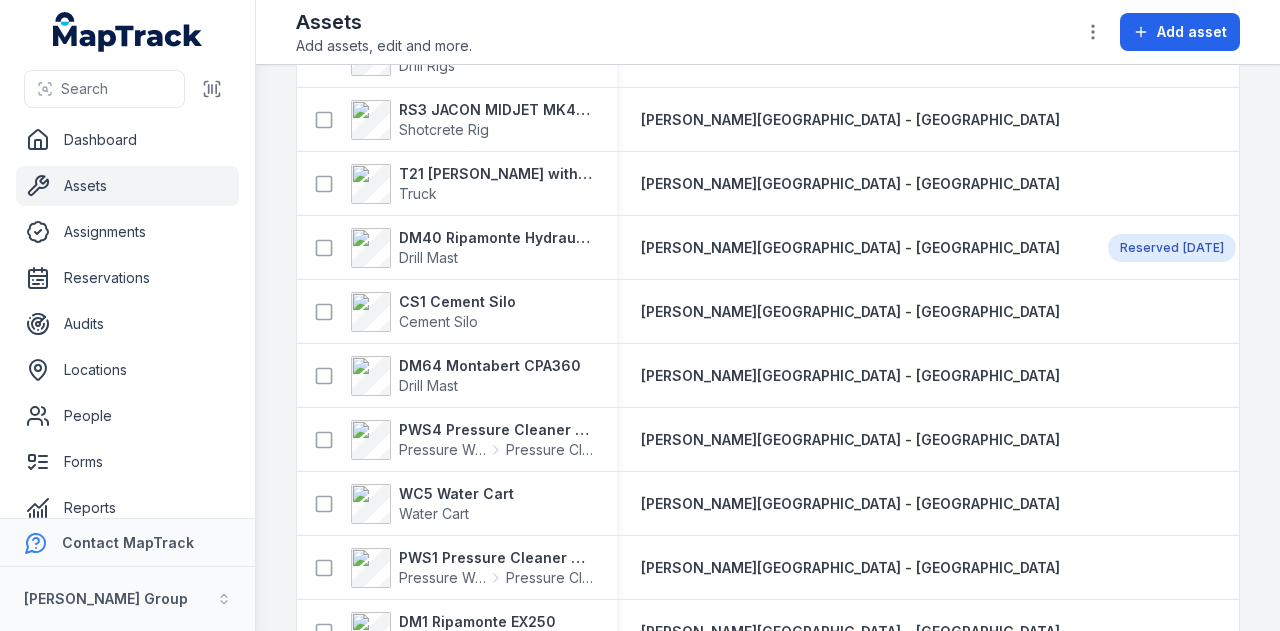 scroll, scrollTop: 1584, scrollLeft: 0, axis: vertical 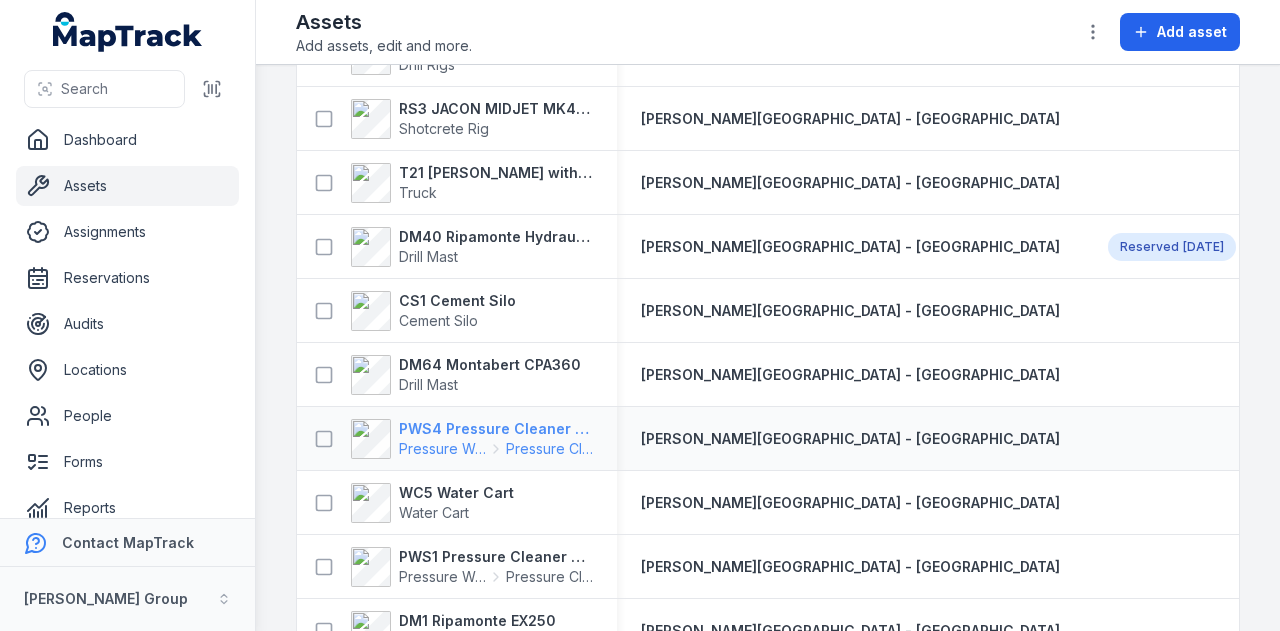 click on "PWS4 Pressure Cleaner Skid Mounted" at bounding box center (496, 429) 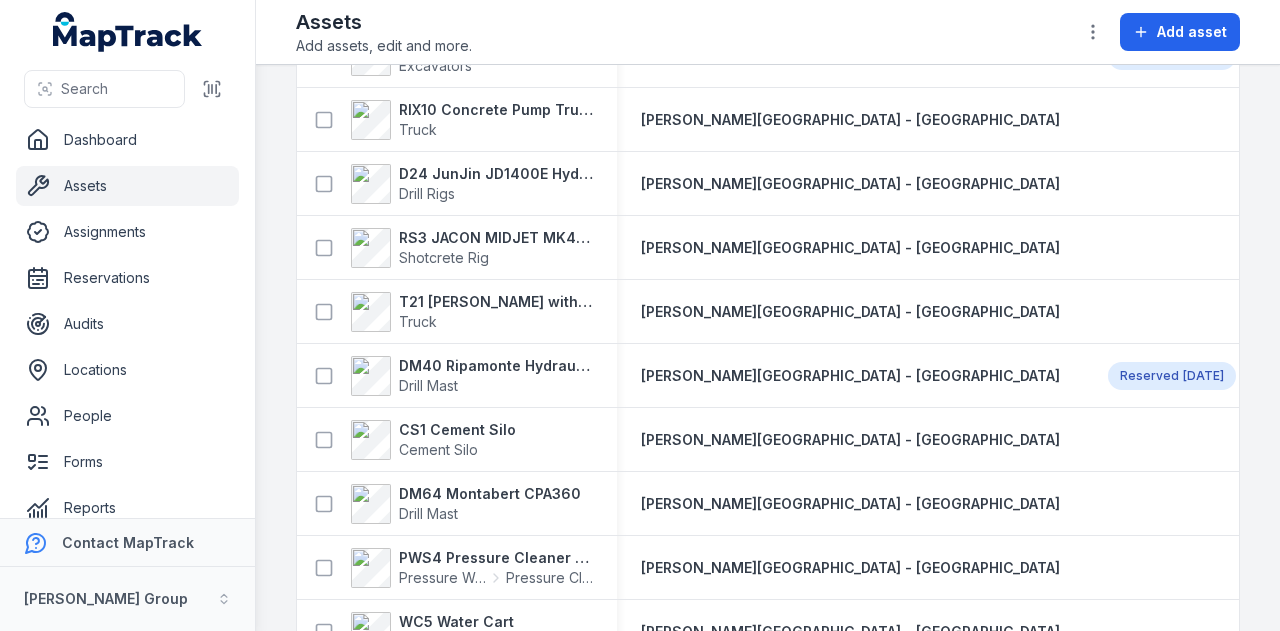 scroll, scrollTop: 1456, scrollLeft: 0, axis: vertical 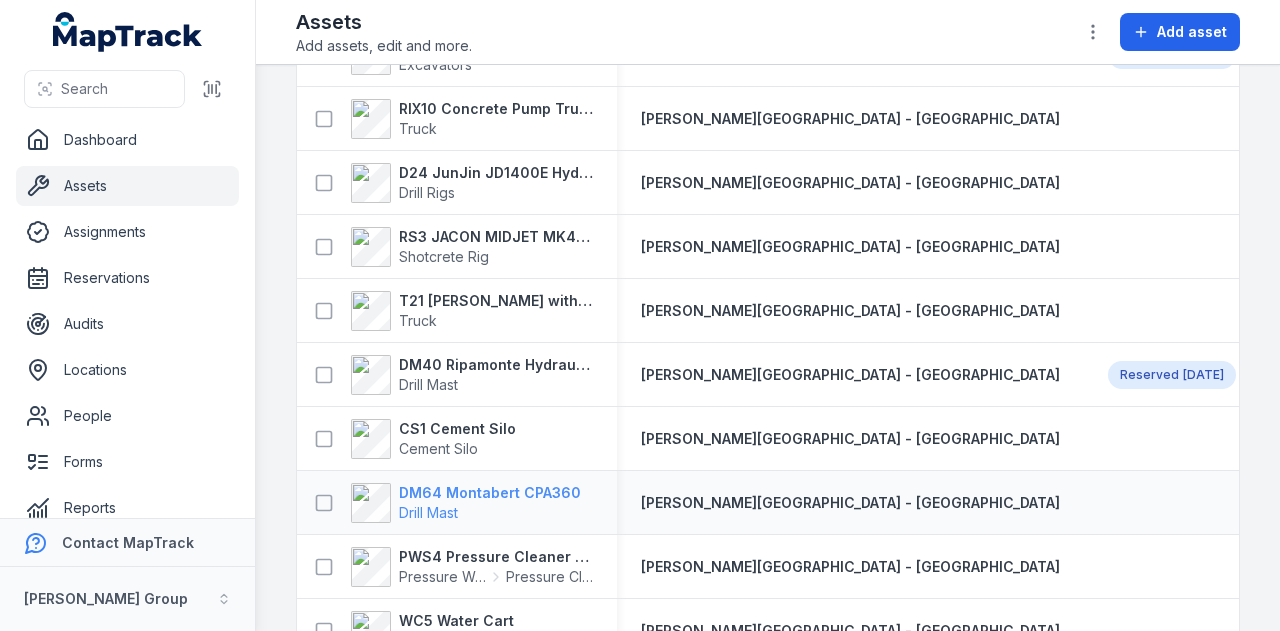 click on "DM64 Montabert CPA360" at bounding box center [490, 493] 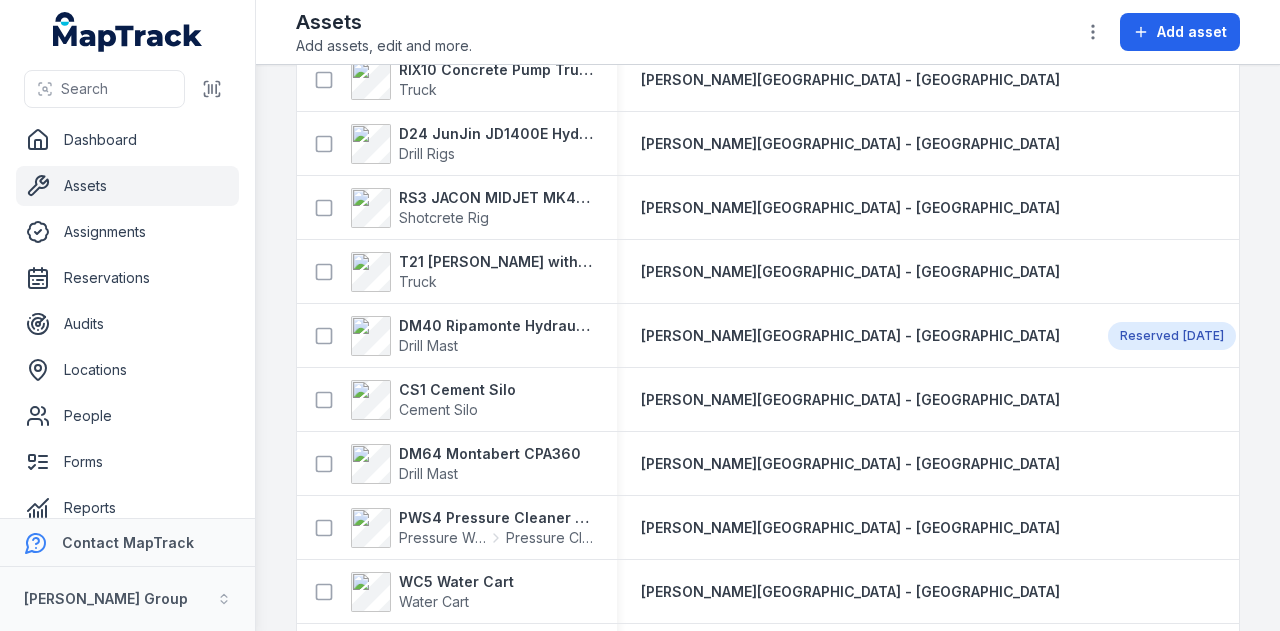 scroll, scrollTop: 1496, scrollLeft: 0, axis: vertical 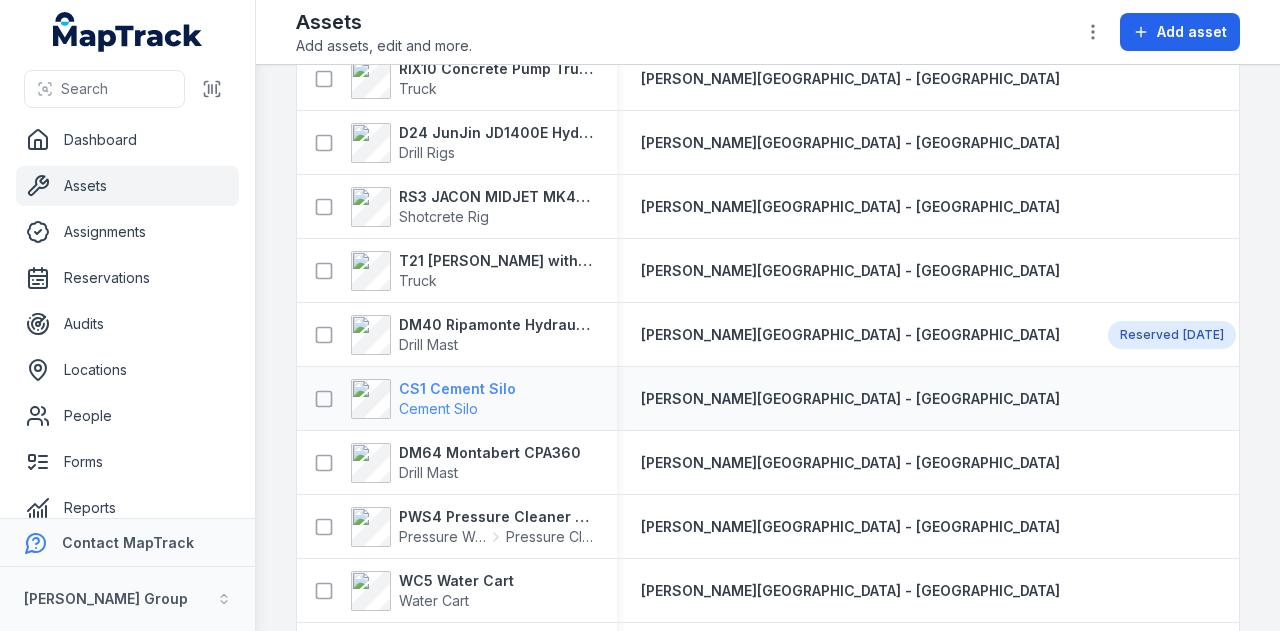 click on "CS1 Cement Silo" at bounding box center (457, 389) 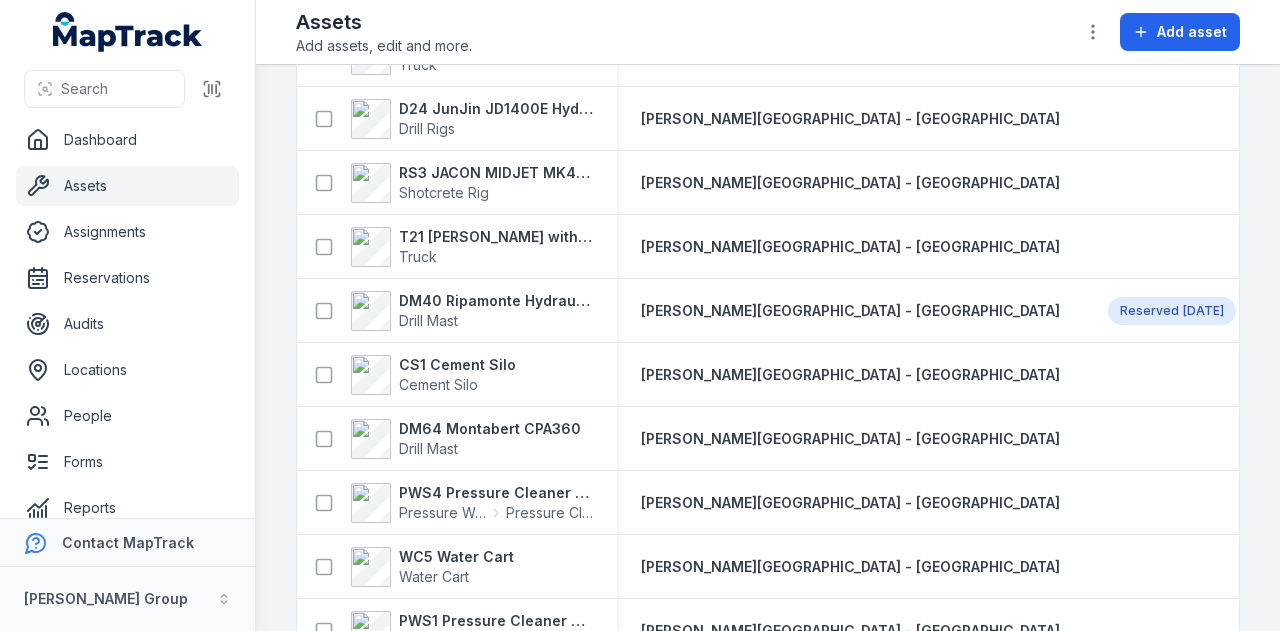 scroll, scrollTop: 1562, scrollLeft: 0, axis: vertical 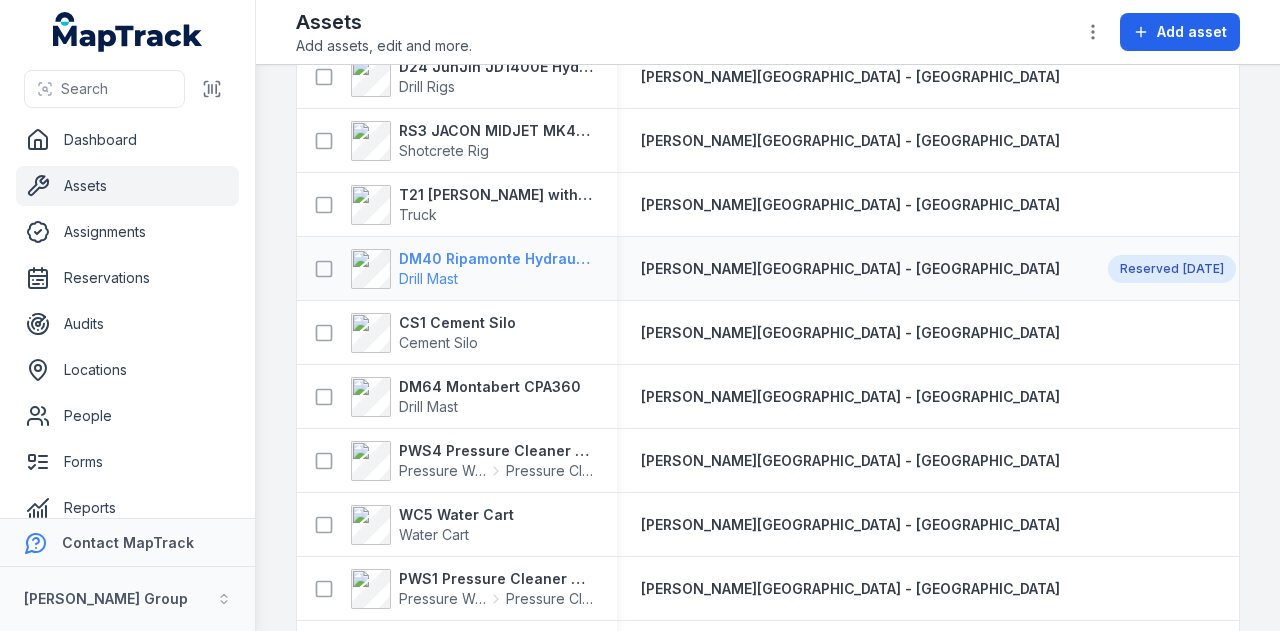 click on "DM40 Ripamonte Hydraulic Drill Mast & EuroDrill RH10X" at bounding box center (496, 259) 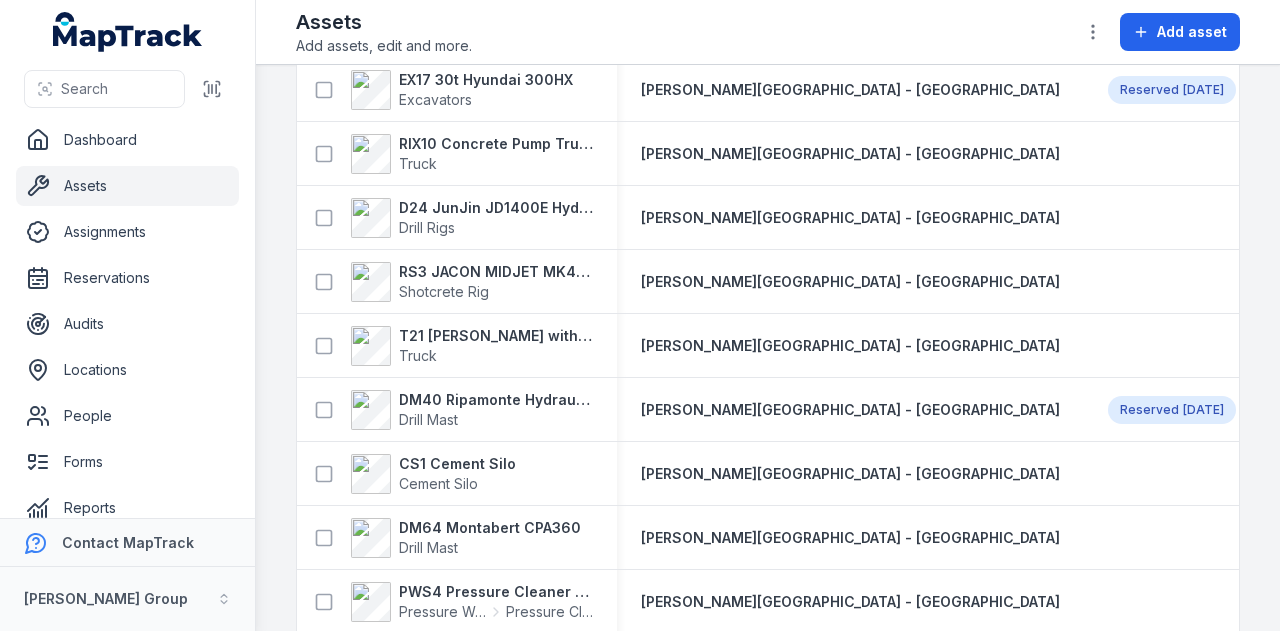 scroll, scrollTop: 1422, scrollLeft: 0, axis: vertical 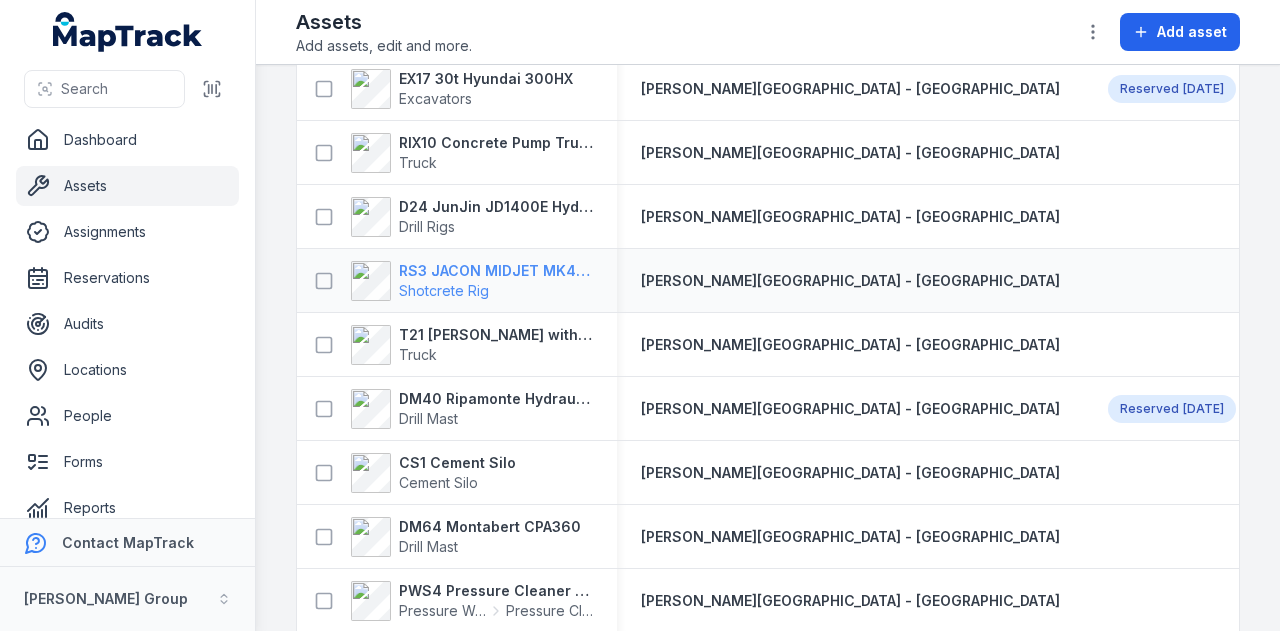 click on "RS3 JACON MIDJET MK4.5 Shot Crete Spray Pump" at bounding box center (496, 271) 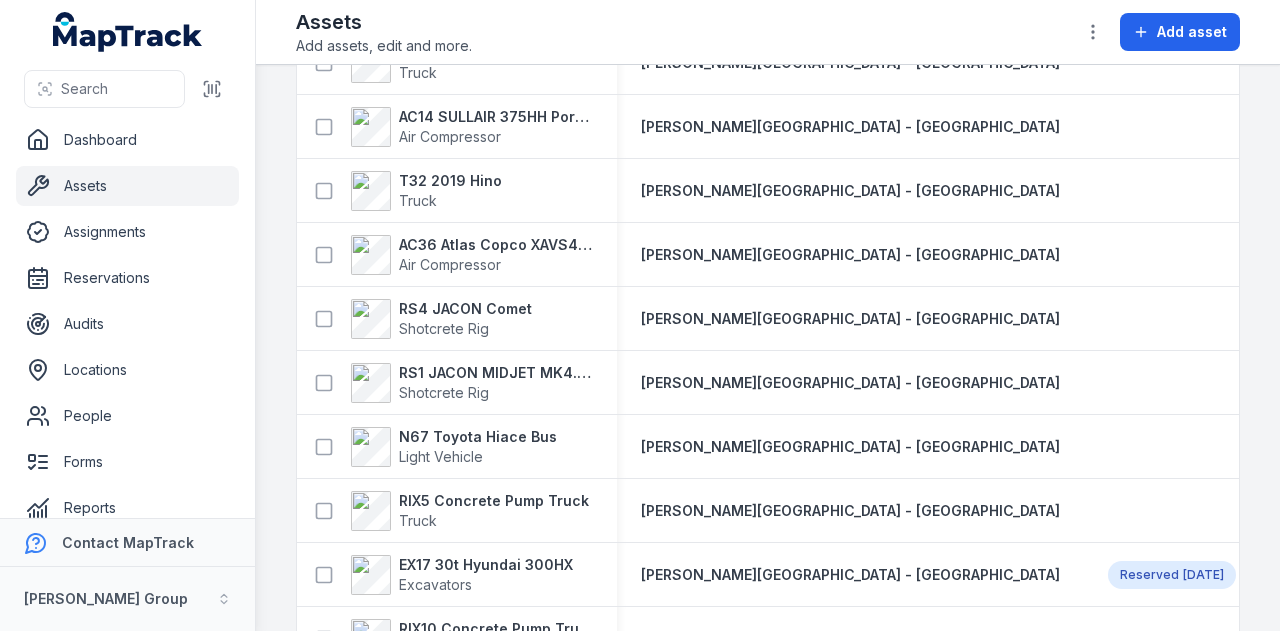scroll, scrollTop: 944, scrollLeft: 0, axis: vertical 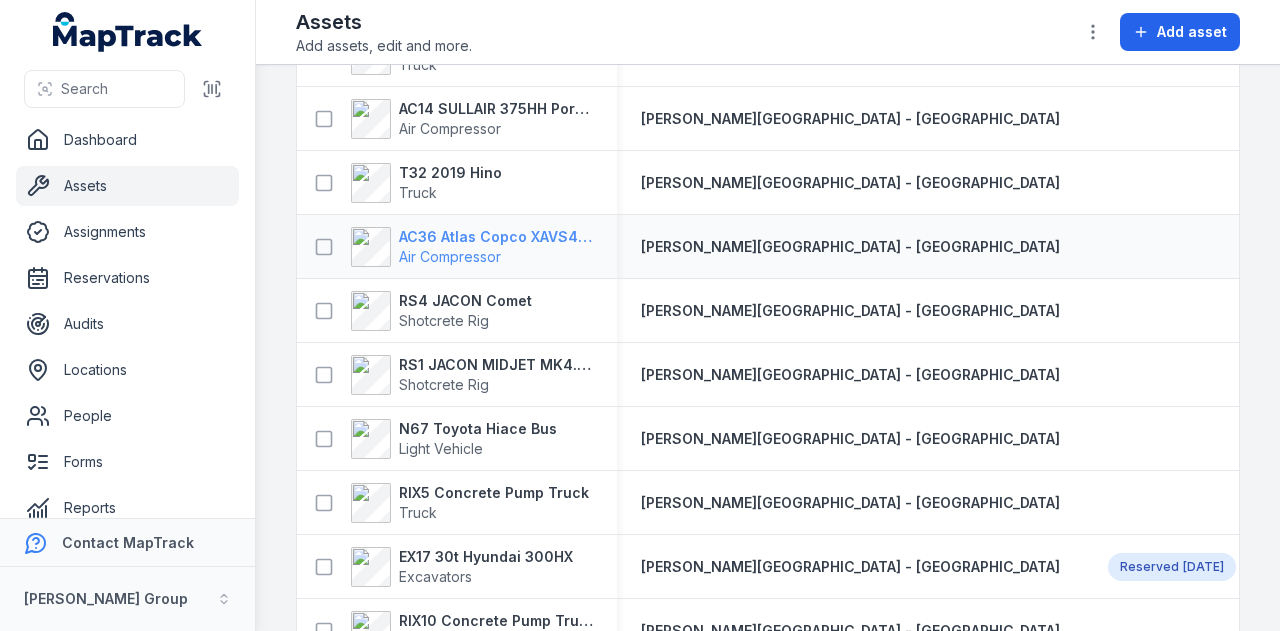 click on "AC36 Atlas Copco XAVS450" at bounding box center (496, 237) 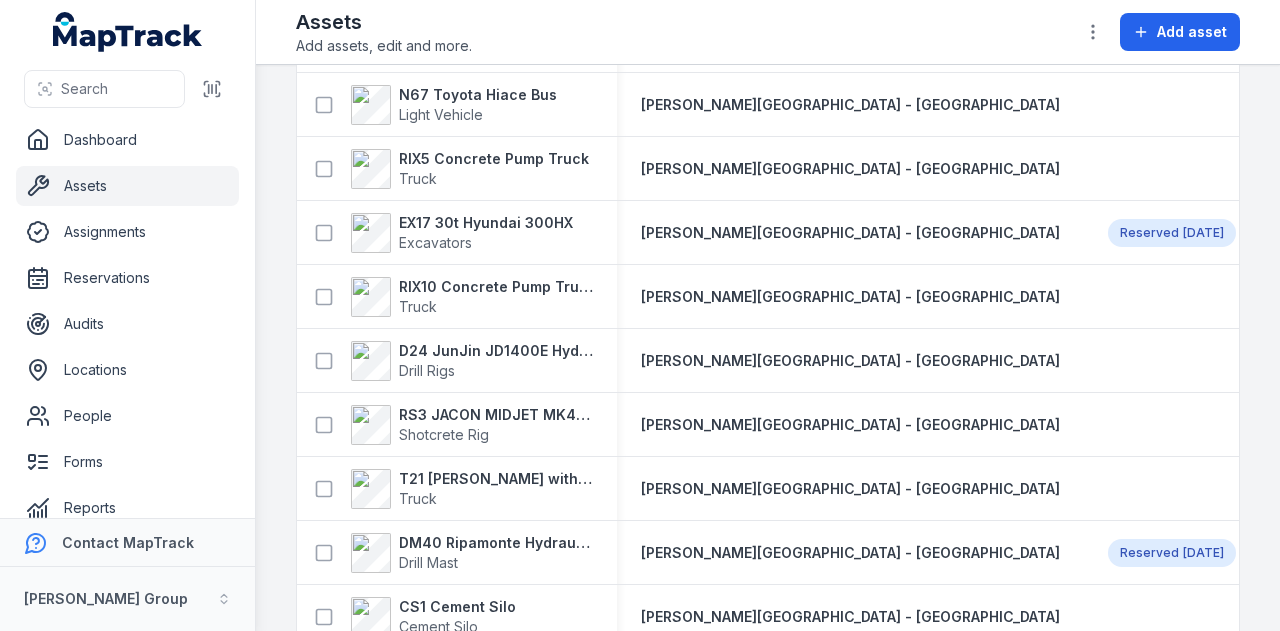 scroll, scrollTop: 1285, scrollLeft: 0, axis: vertical 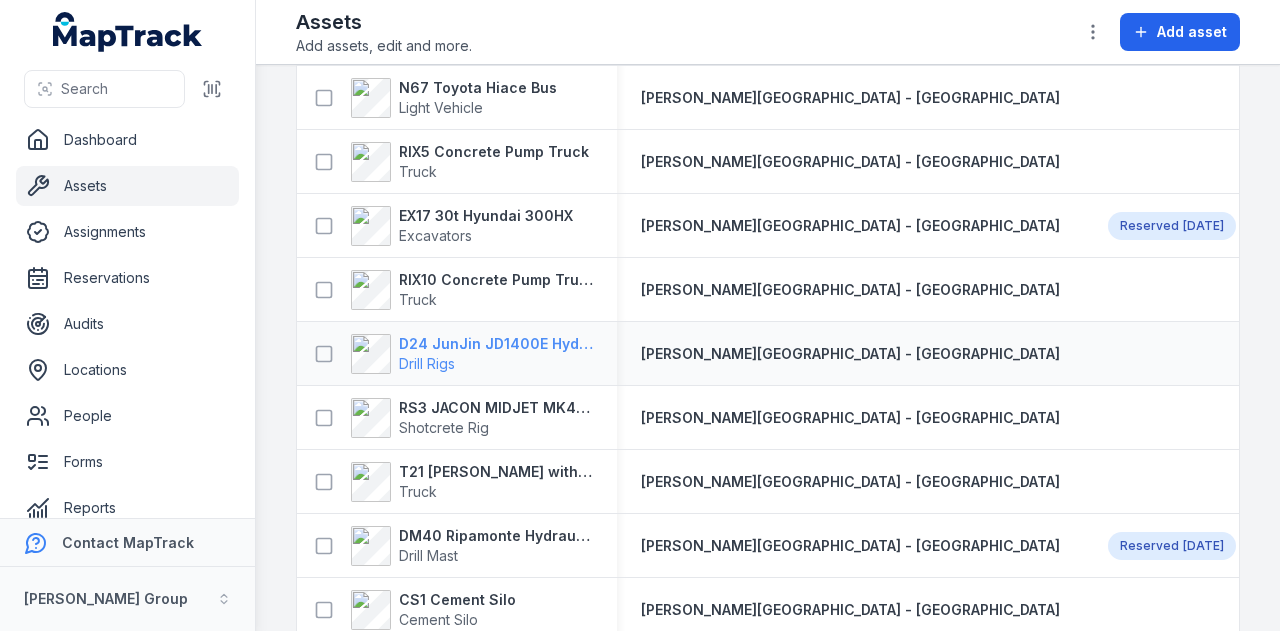 click on "D24 JunJin JD1400E Hydraulic Drill Rig" at bounding box center (496, 344) 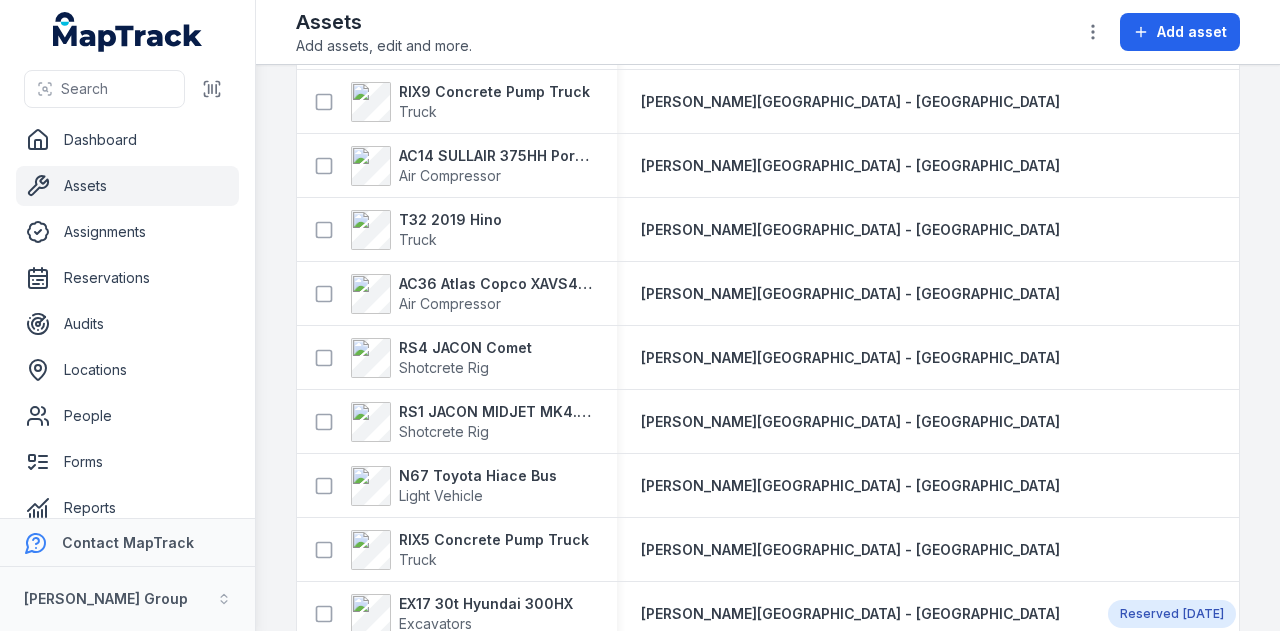 scroll, scrollTop: 900, scrollLeft: 0, axis: vertical 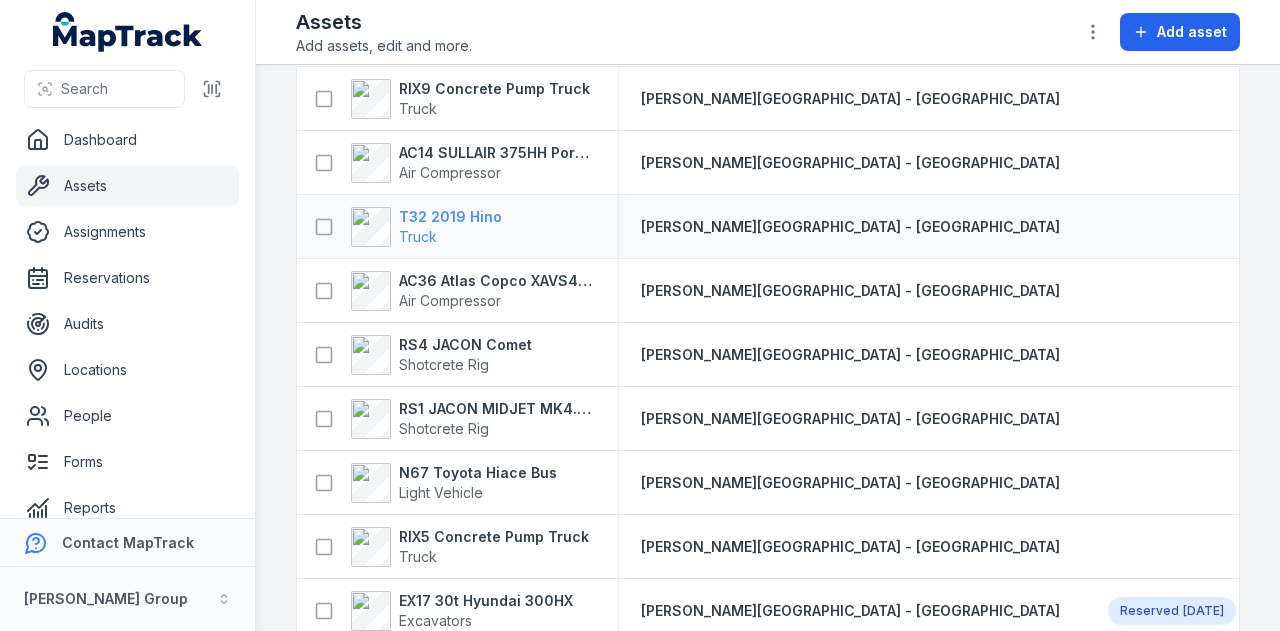 drag, startPoint x: 479, startPoint y: 212, endPoint x: 431, endPoint y: 215, distance: 48.09366 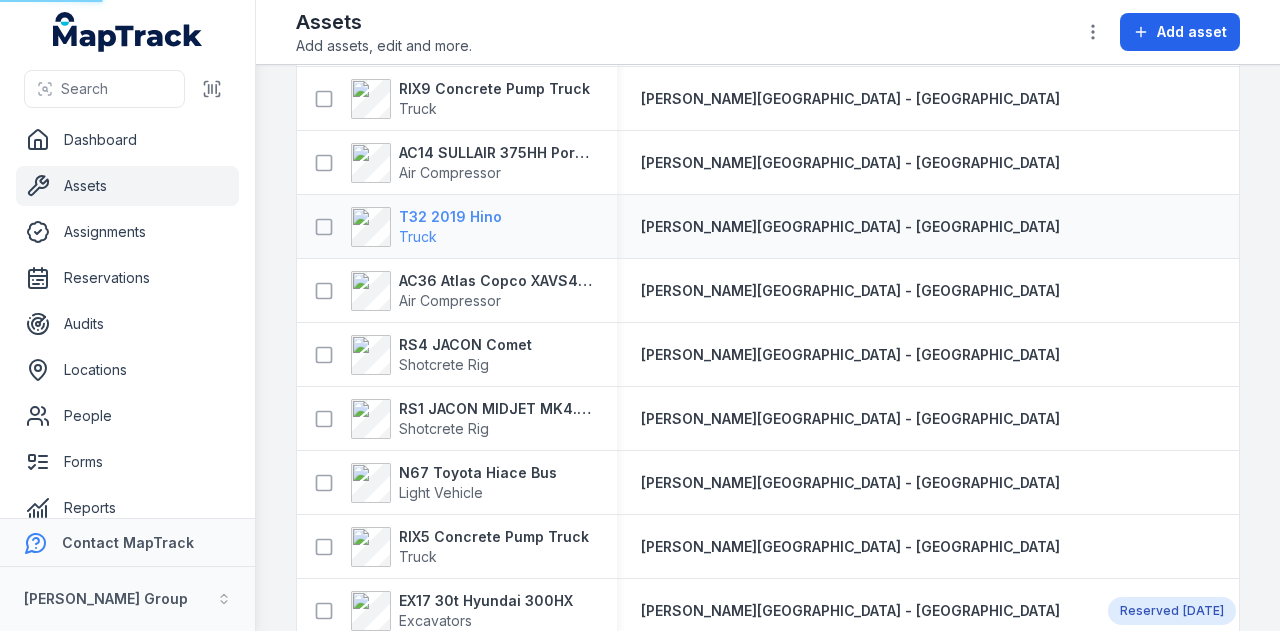 click on "T32 2019 Hino" at bounding box center (450, 217) 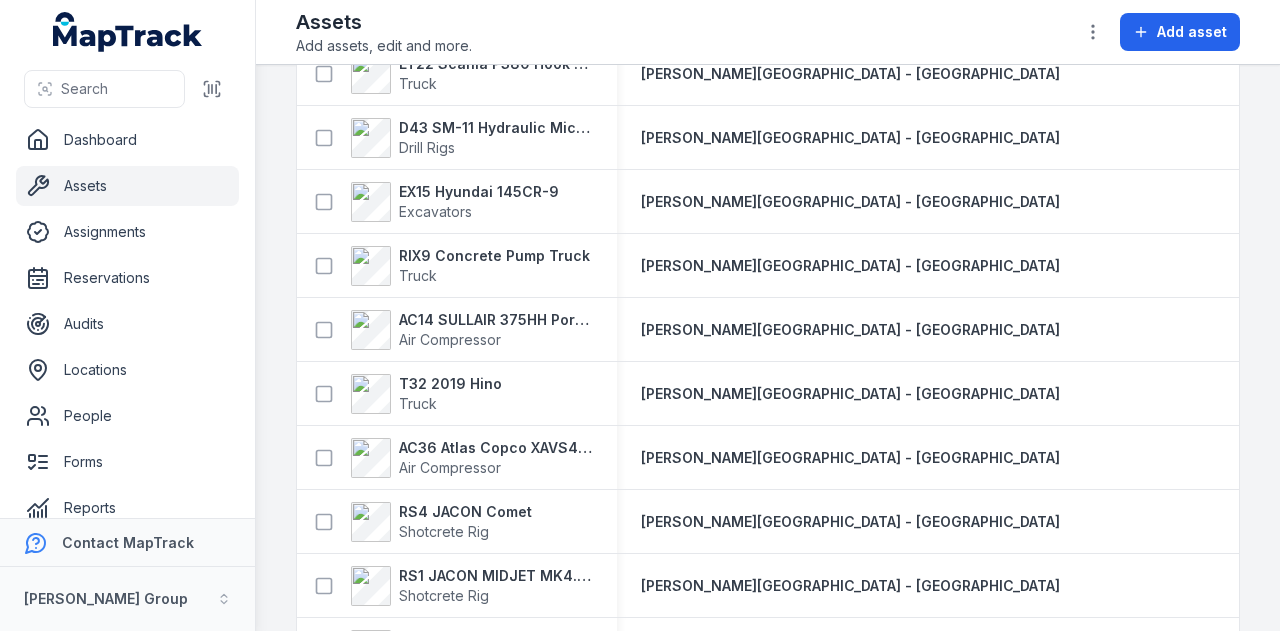 scroll, scrollTop: 771, scrollLeft: 0, axis: vertical 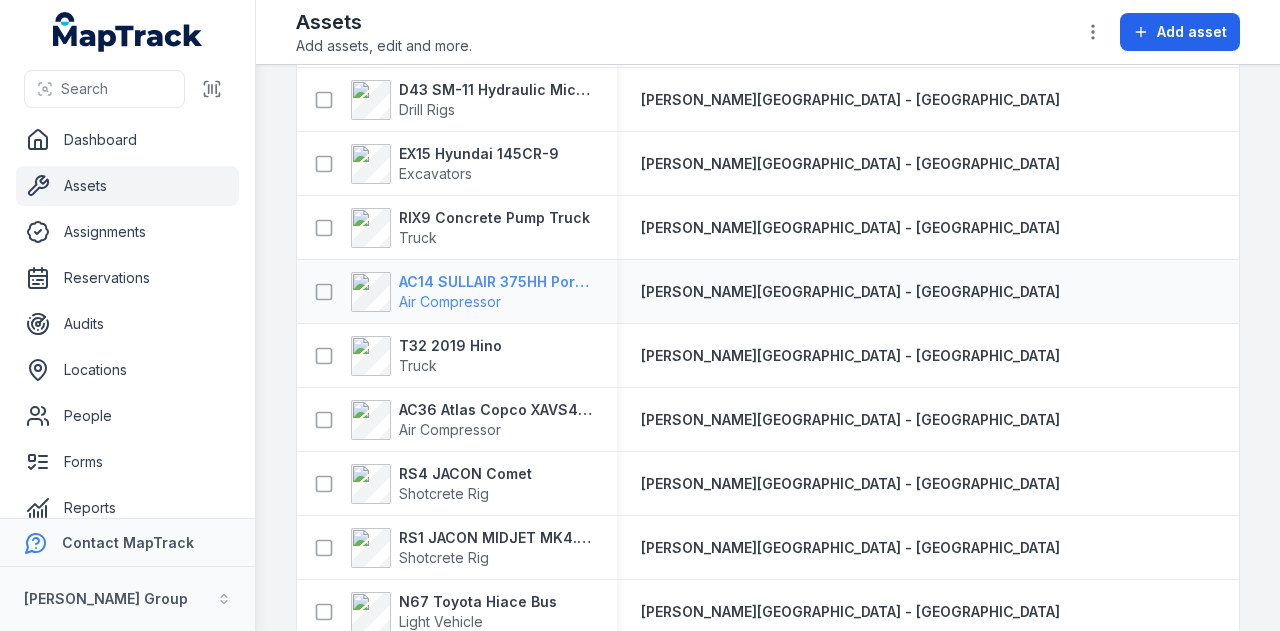 click on "AC14 SULLAIR 375HH Portable Compressor" at bounding box center [496, 282] 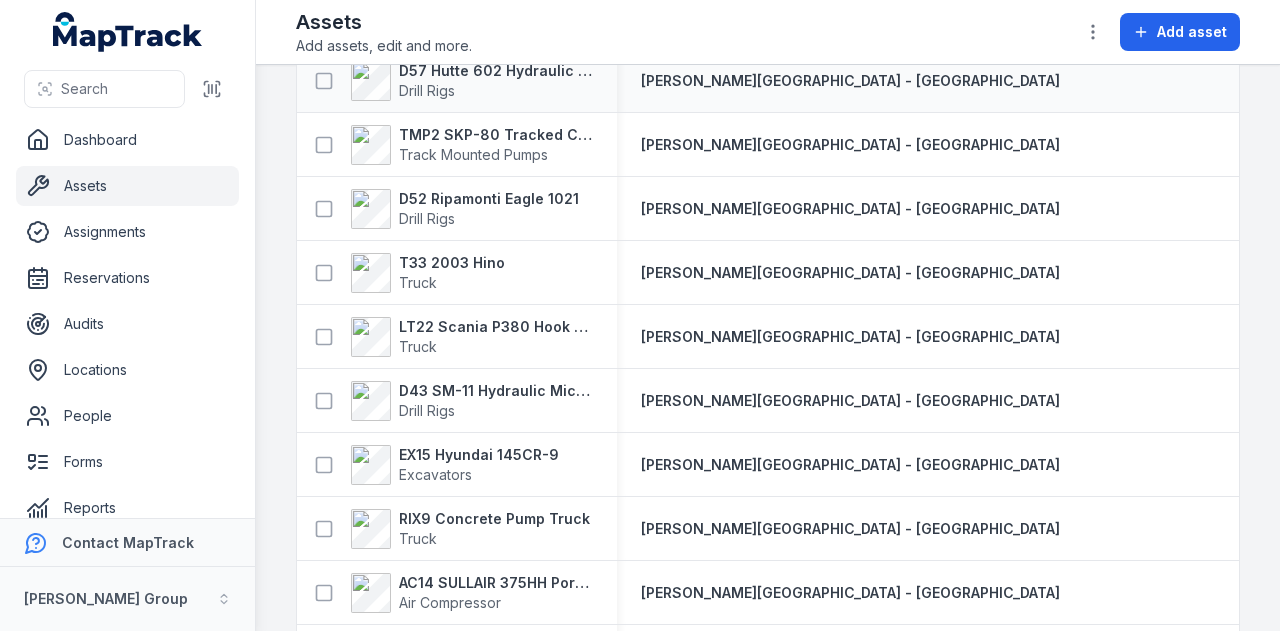 scroll, scrollTop: 506, scrollLeft: 0, axis: vertical 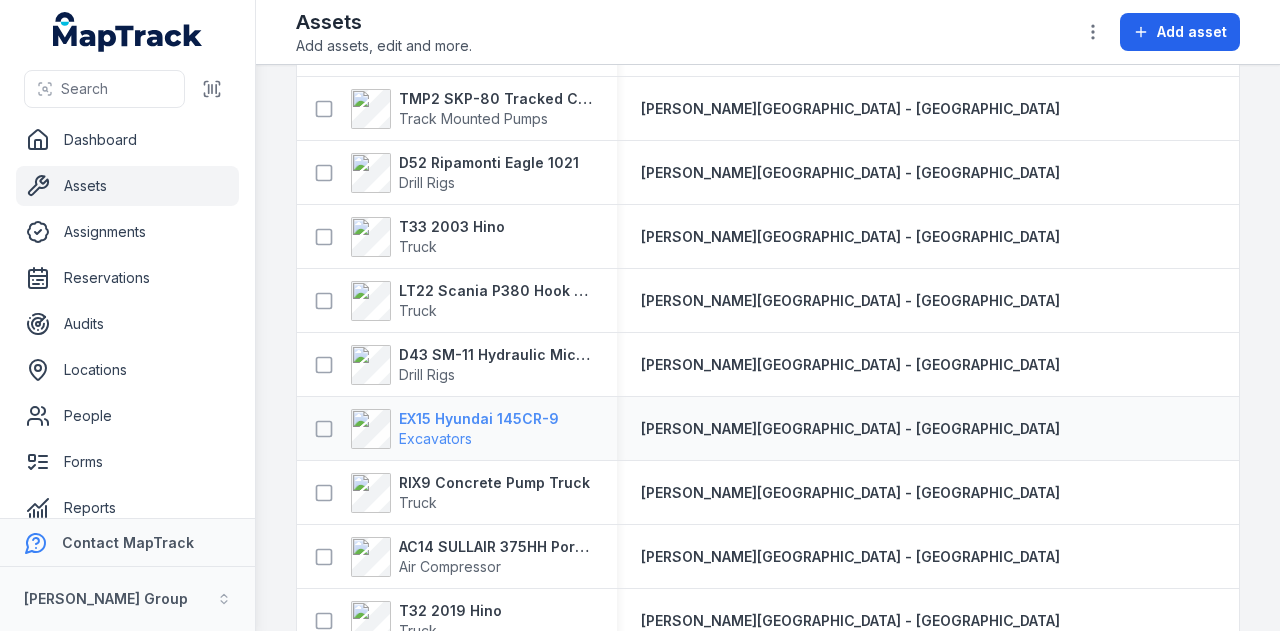click on "EX15 Hyundai 145CR-9" at bounding box center [479, 419] 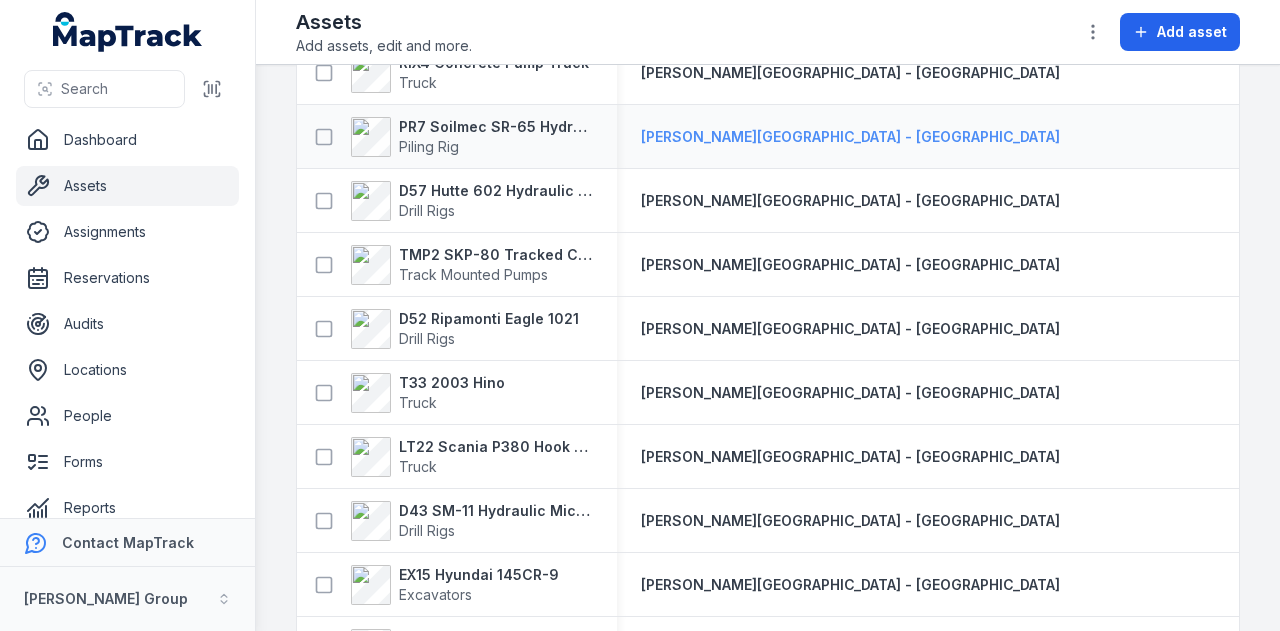 scroll, scrollTop: 352, scrollLeft: 0, axis: vertical 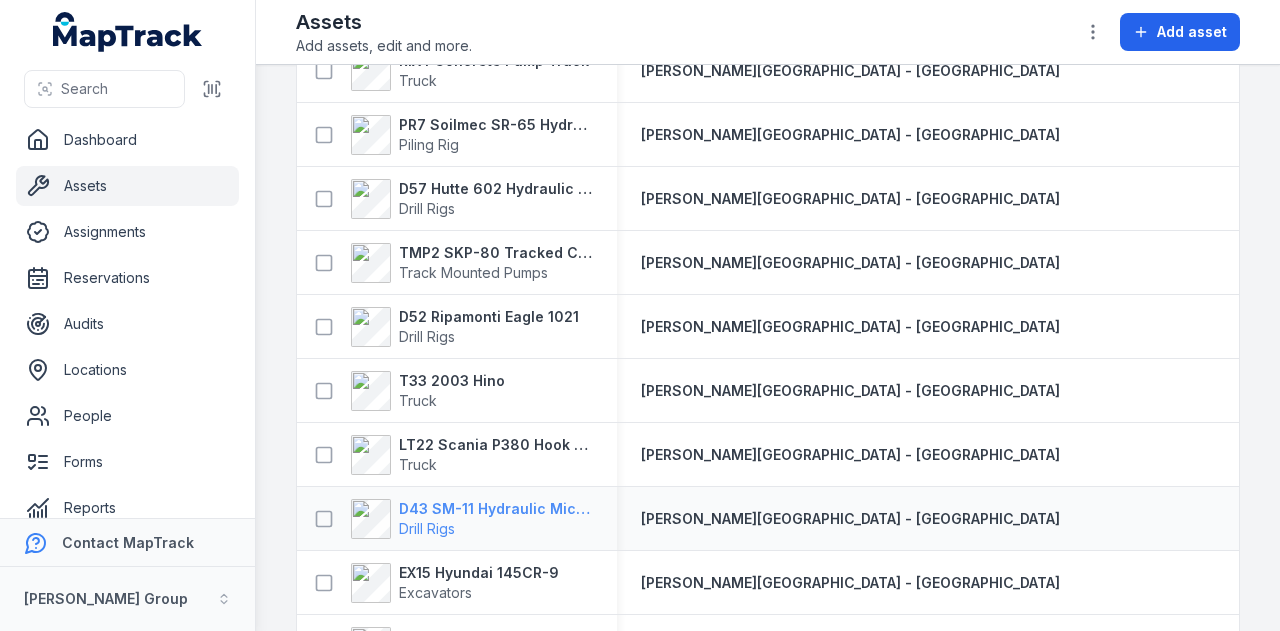 click on "D43 SM-11 Hydraulic Microdrilling" at bounding box center [496, 509] 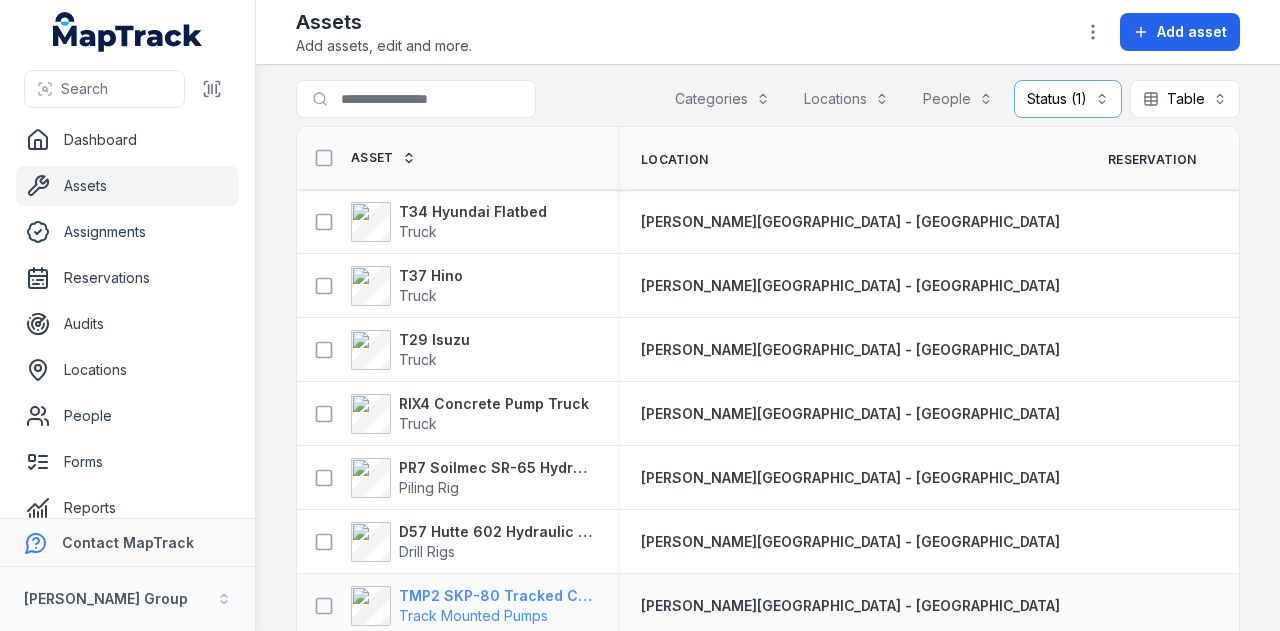 scroll, scrollTop: 0, scrollLeft: 0, axis: both 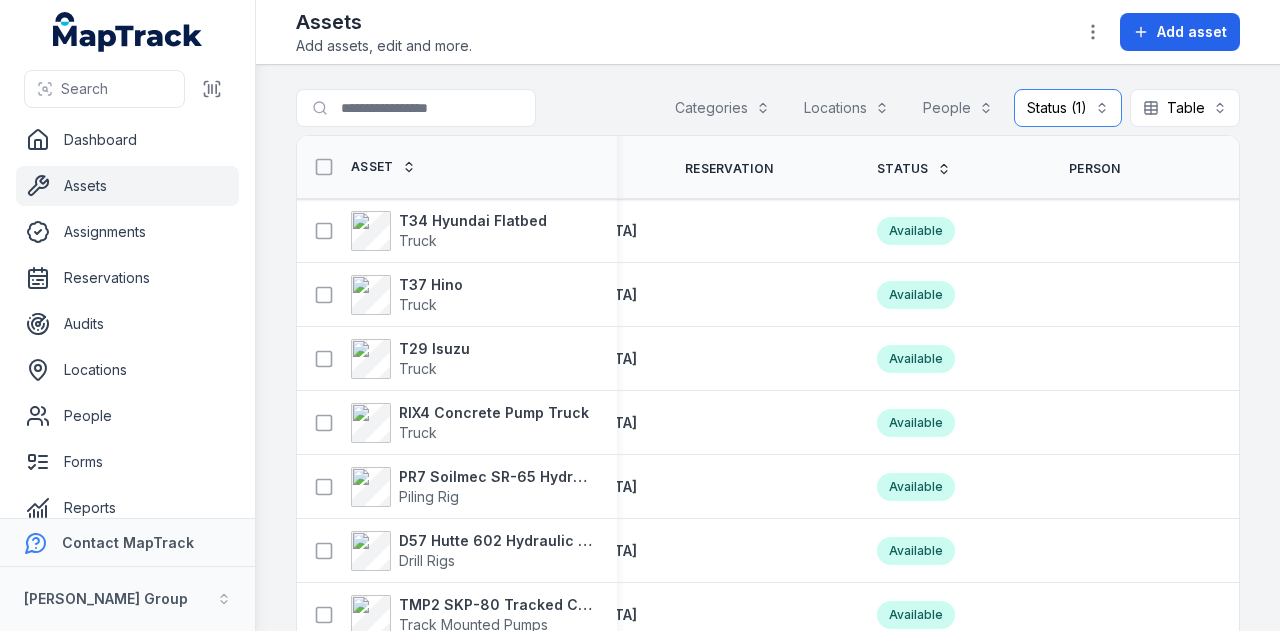 click on "Status (1) *********" at bounding box center [1068, 108] 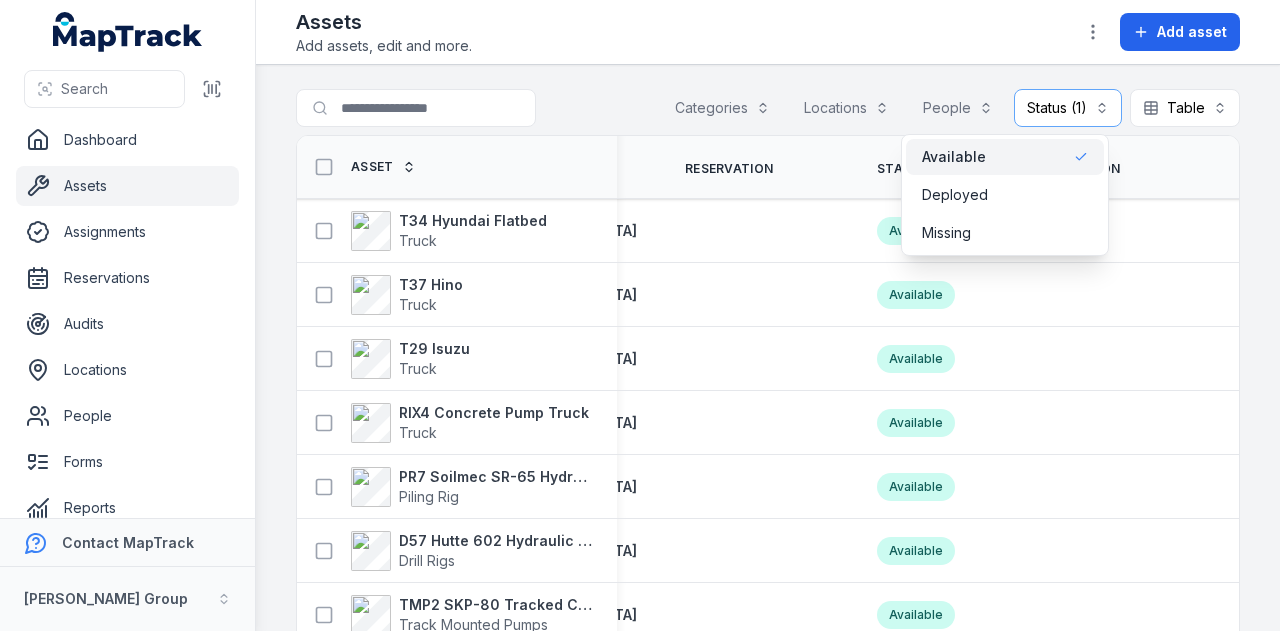 click on "Available" at bounding box center [1005, 157] 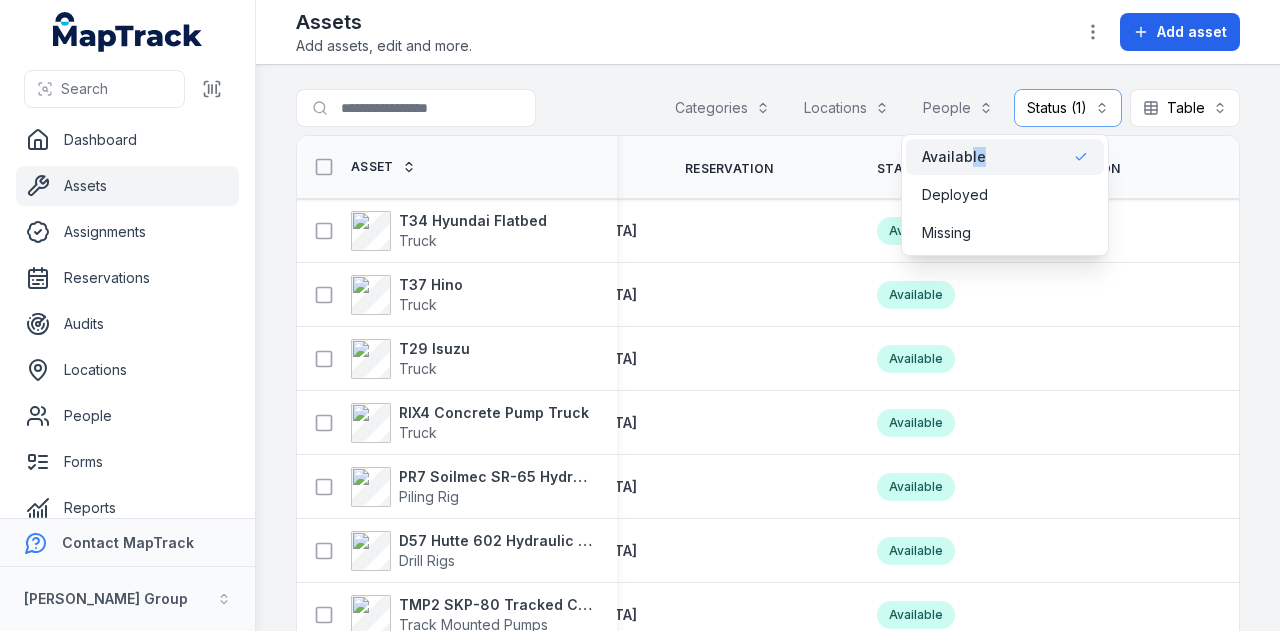 drag, startPoint x: 1018, startPoint y: 145, endPoint x: 966, endPoint y: 155, distance: 52.95281 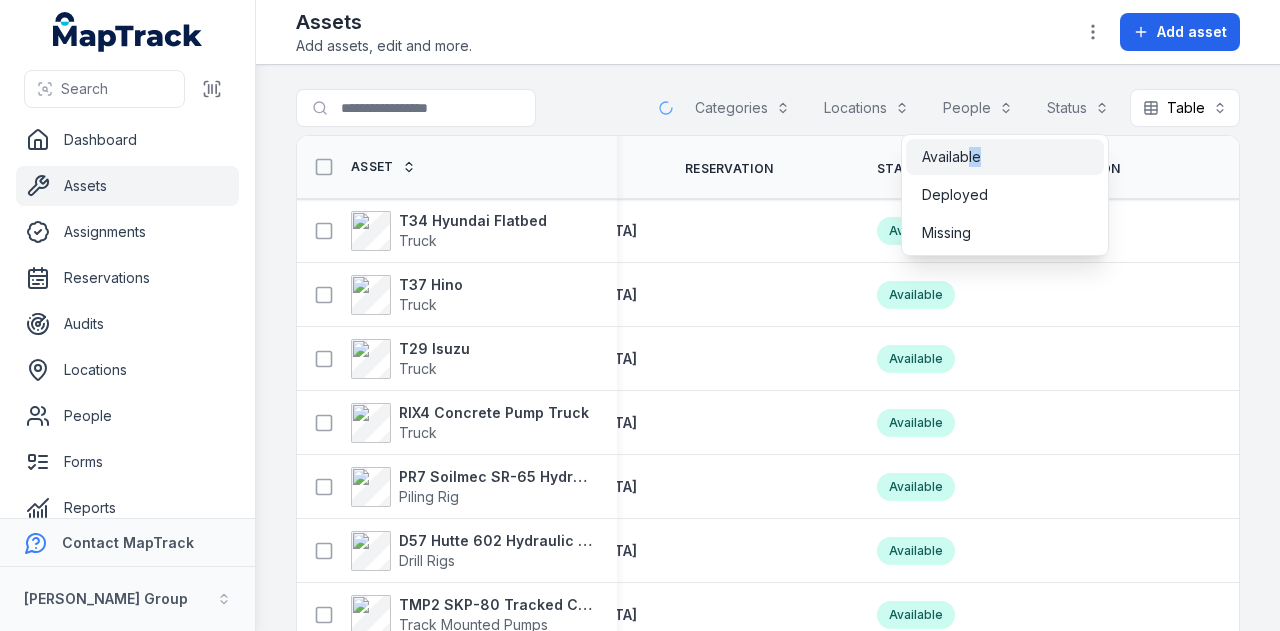 click on "Available" at bounding box center [951, 157] 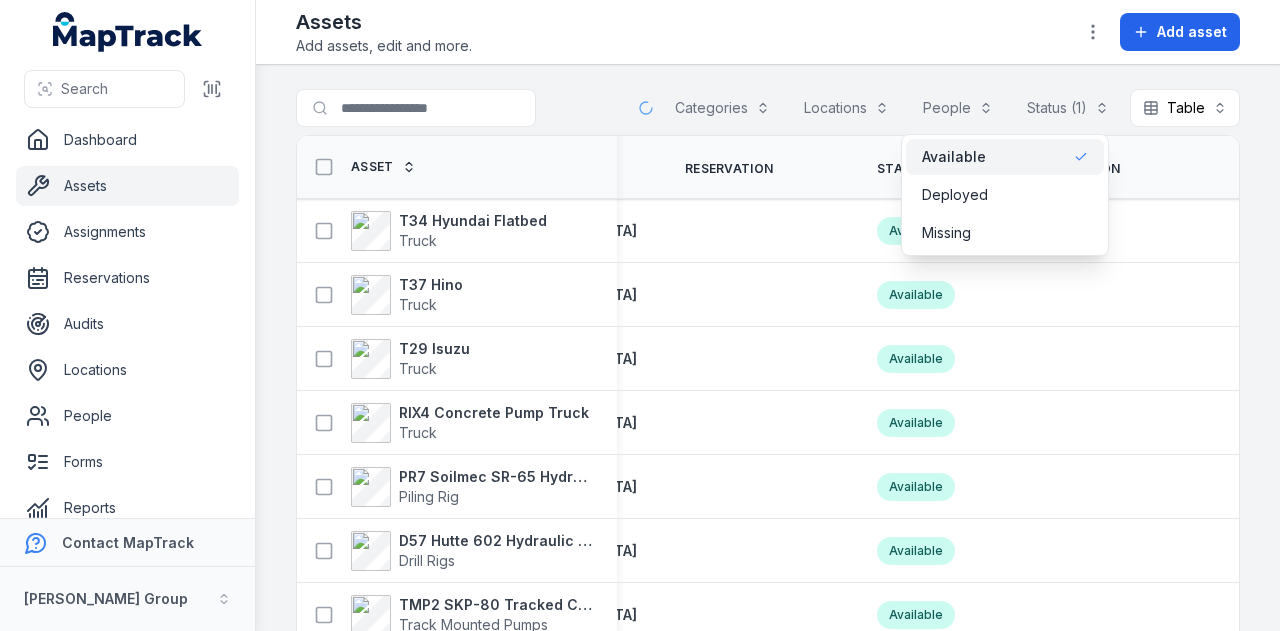 click on "Available" at bounding box center (954, 157) 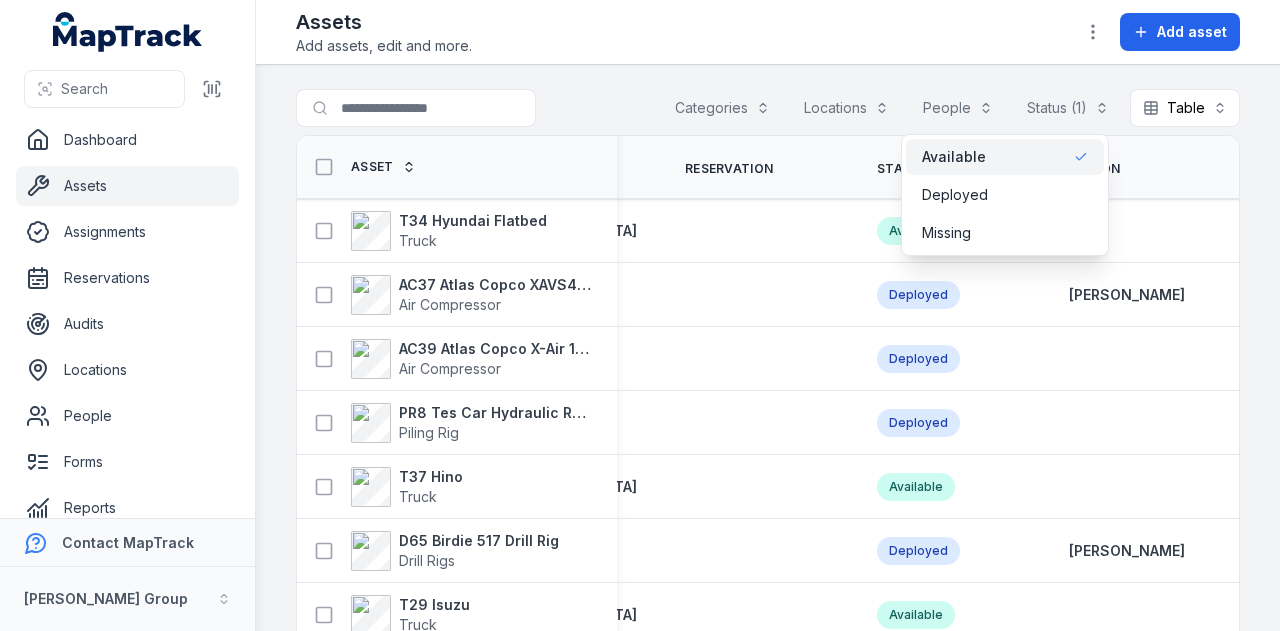 click on "Available" at bounding box center [954, 157] 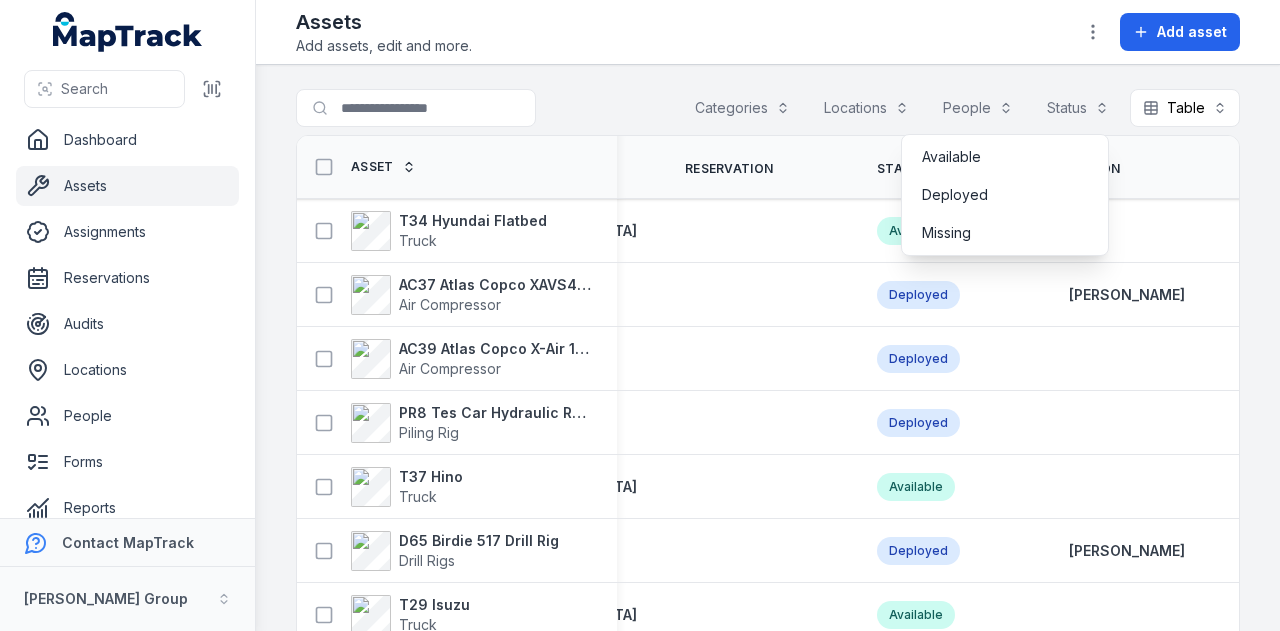 click on "Toggle Navigation Assets Add assets, edit and more. Add asset Search for  assets Categories   Locations   People Status Table ***** Asset Location Reservation Status Person Tag Device ID T34 Hyundai Flatbed Truck [PERSON_NAME] Yard - [GEOGRAPHIC_DATA] Available [PERSON_NAME]-041 578813 AC37 Atlas Copco XAVS450 Air Compressor CJG06A [GEOGRAPHIC_DATA] East Deployed [PERSON_NAME]-024 578794 AC39 Atlas Copco X-Air 1100-25 Air Compressor LEE04A Gooandra Deployed [PERSON_NAME]-054 578751 PR8 Tes Car Hydraulic Rotary Rig Piling Rig RGE13P [GEOGRAPHIC_DATA] Deployed [PERSON_NAME]-103 578703 T37 Hino Truck [PERSON_NAME] Yard - [GEOGRAPHIC_DATA] Available [PERSON_NAME]-124 578355 D65 Birdie 517  Drill Rig Drill Rigs JOH35A [PERSON_NAME] M7M12 EDC Deployed [PERSON_NAME]-070 578350 T29 Isuzu Truck [PERSON_NAME] Yard - [GEOGRAPHIC_DATA] Available [PERSON_NAME]-045 578301 RIX4 Concrete Pump Truck Truck [PERSON_NAME] Yard - [GEOGRAPHIC_DATA] Available [PERSON_NAME]-012 578298 PR7 Soilmec SR-65 Hydraulic Rotary Rig Piling [GEOGRAPHIC_DATA][PERSON_NAME] - [GEOGRAPHIC_DATA] Available [PERSON_NAME]-019 578295 D57 Hutte 602 Hydraulic Crawler Drill Drill Rigs [PERSON_NAME][GEOGRAPHIC_DATA] - [GEOGRAPHIC_DATA] Available [PERSON_NAME]-022 578293 Air Compressor Deployed" at bounding box center [768, 315] 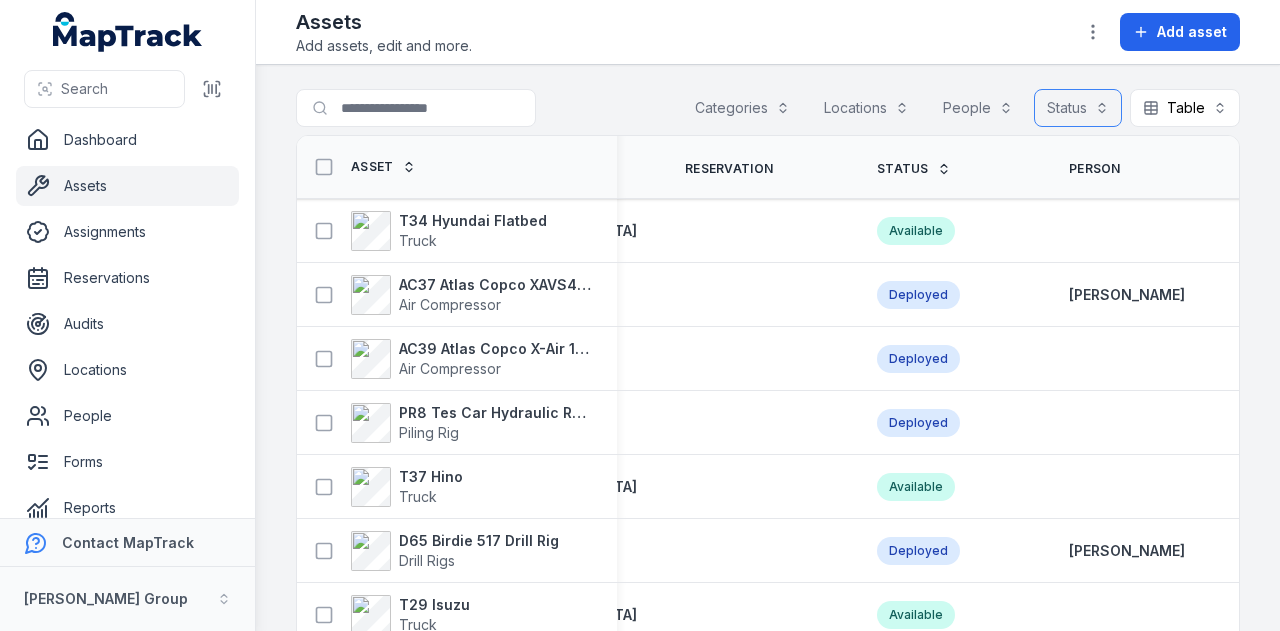 click on "Locations" at bounding box center [866, 108] 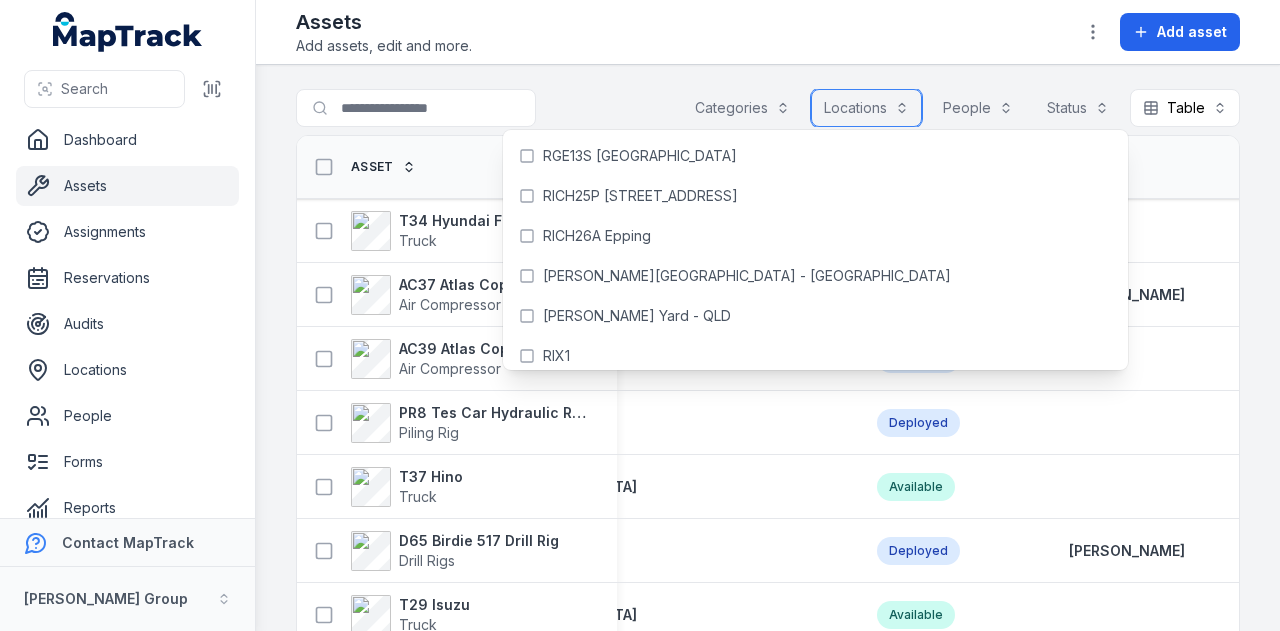 scroll, scrollTop: 7456, scrollLeft: 0, axis: vertical 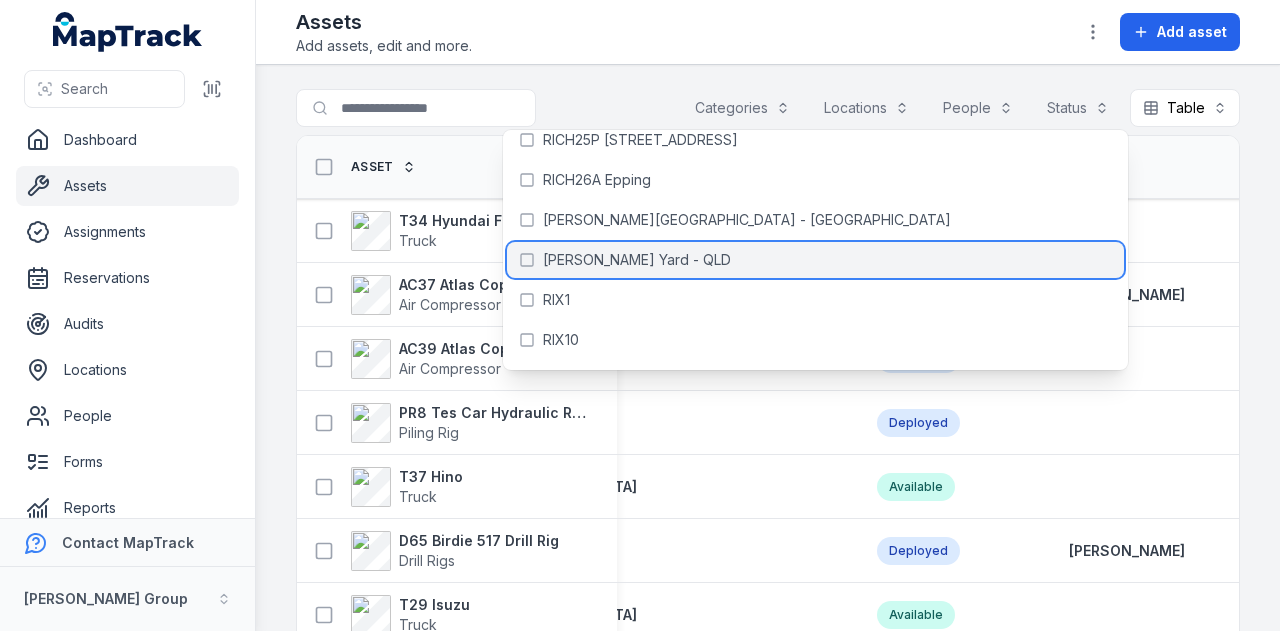 click on "[PERSON_NAME] Yard - QLD" at bounding box center (815, 260) 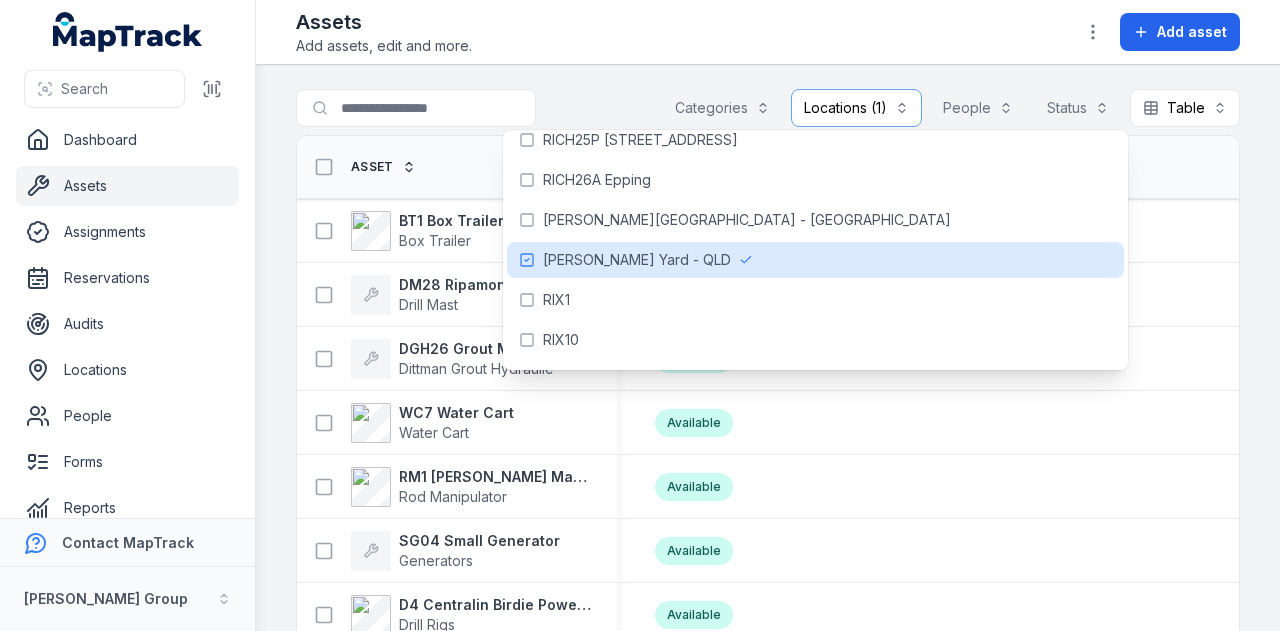 click on "**********" at bounding box center [768, 348] 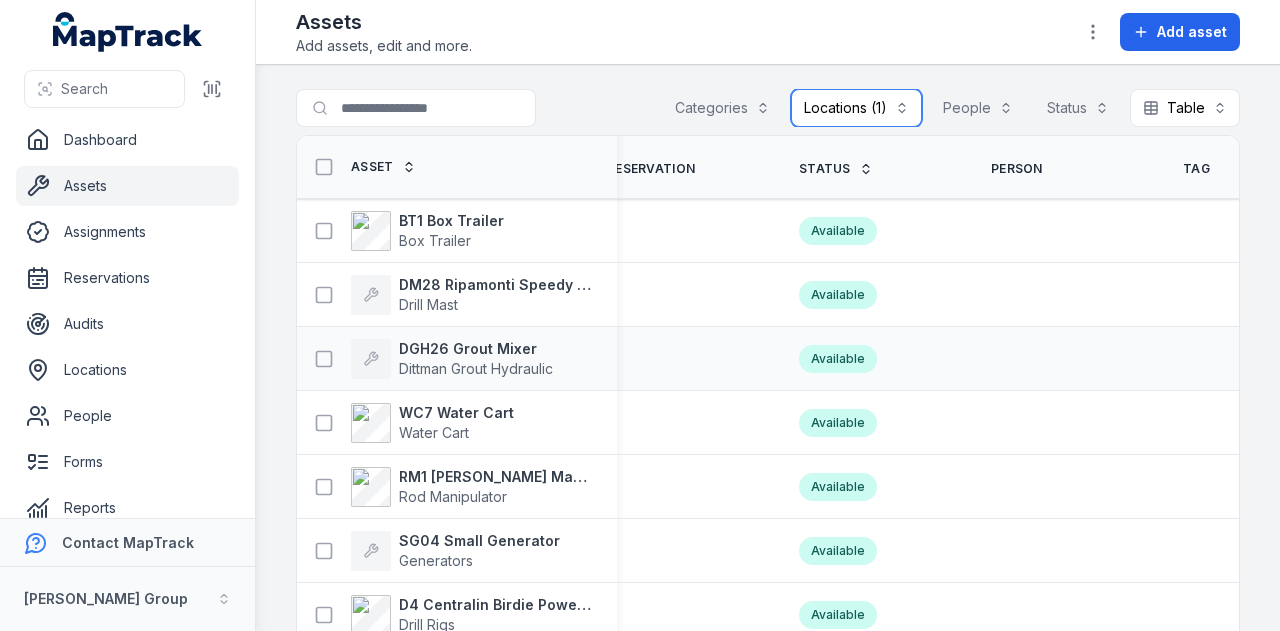 scroll, scrollTop: 0, scrollLeft: 544, axis: horizontal 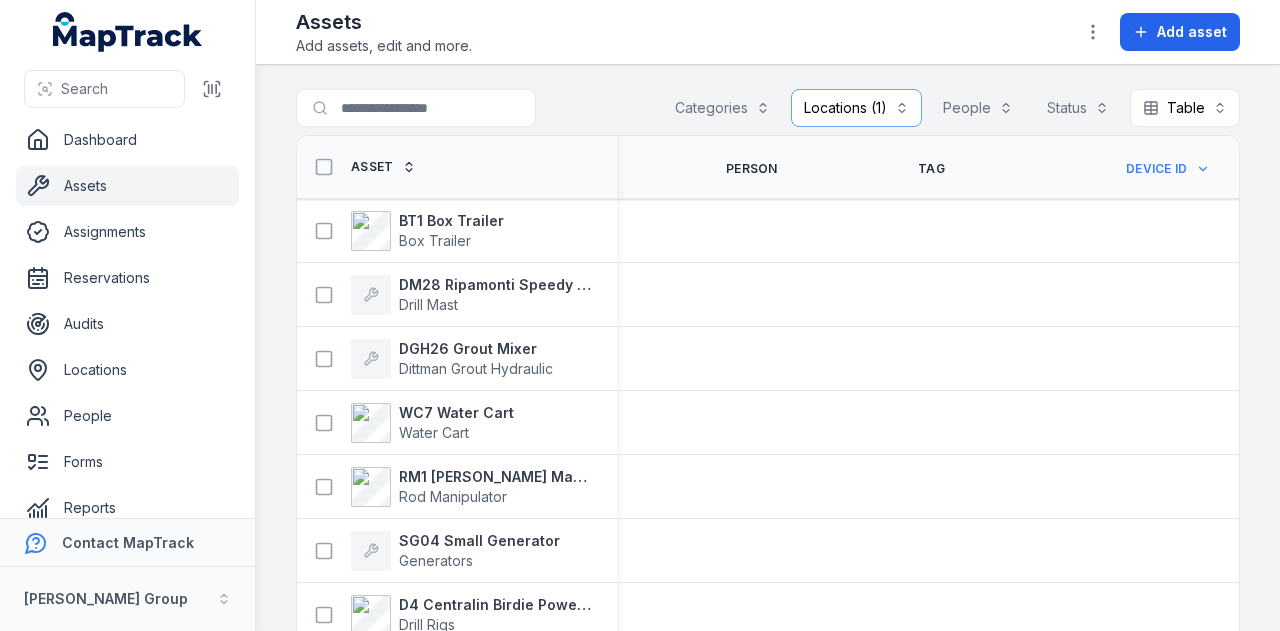 click on "Assets" at bounding box center [127, 186] 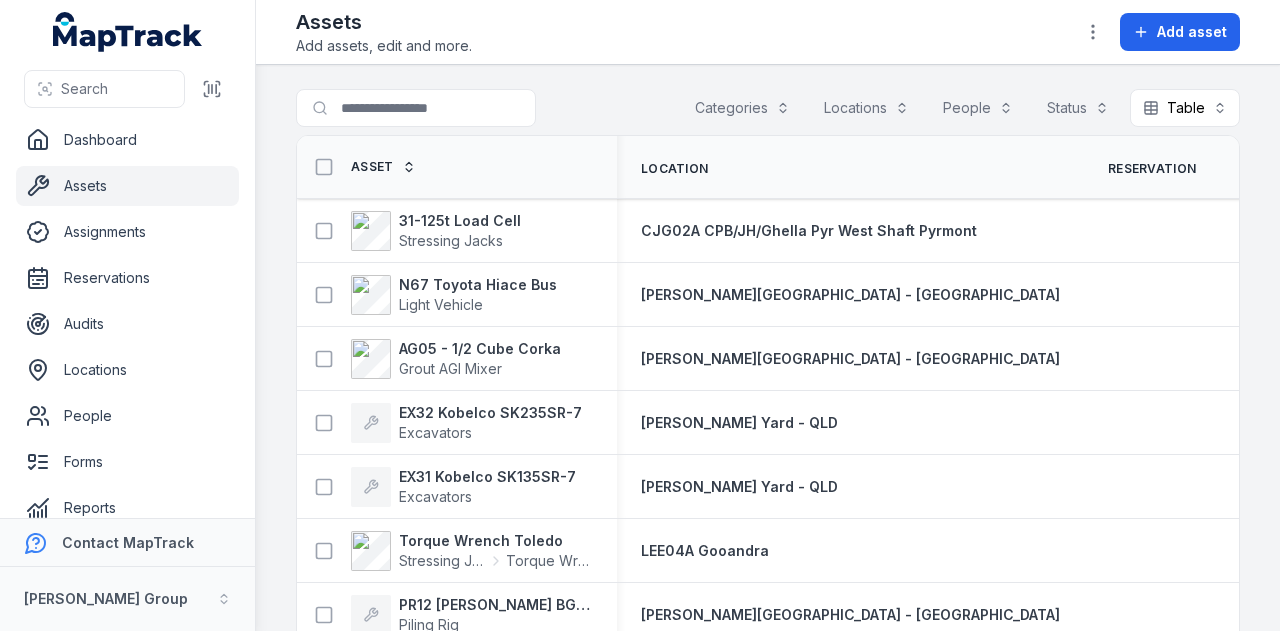 scroll, scrollTop: 0, scrollLeft: 0, axis: both 